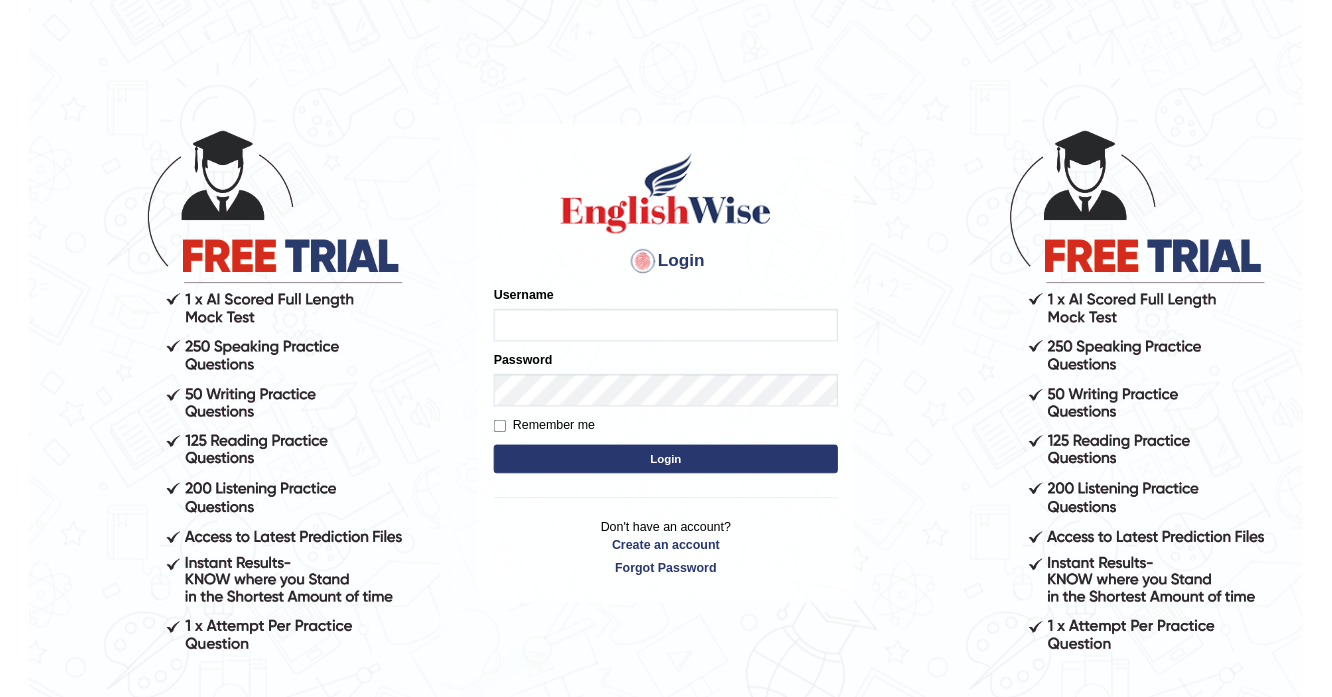 scroll, scrollTop: 0, scrollLeft: 0, axis: both 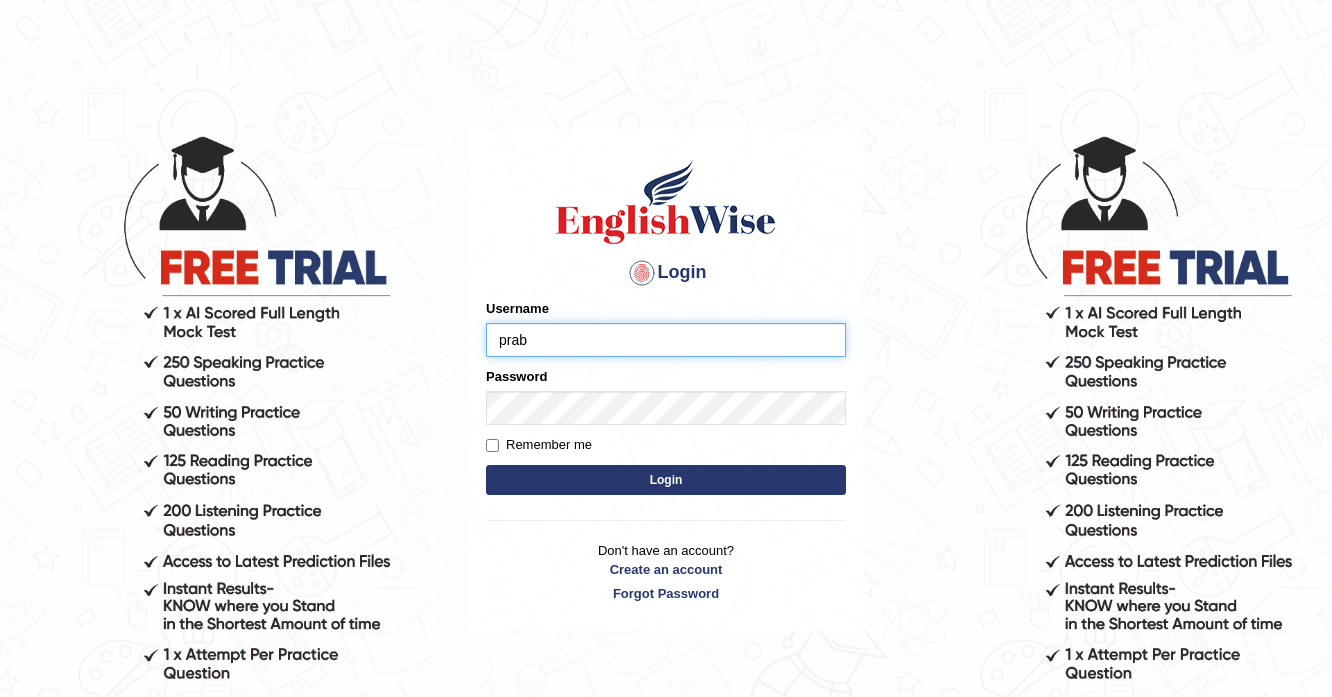 click on "prab" at bounding box center (666, 340) 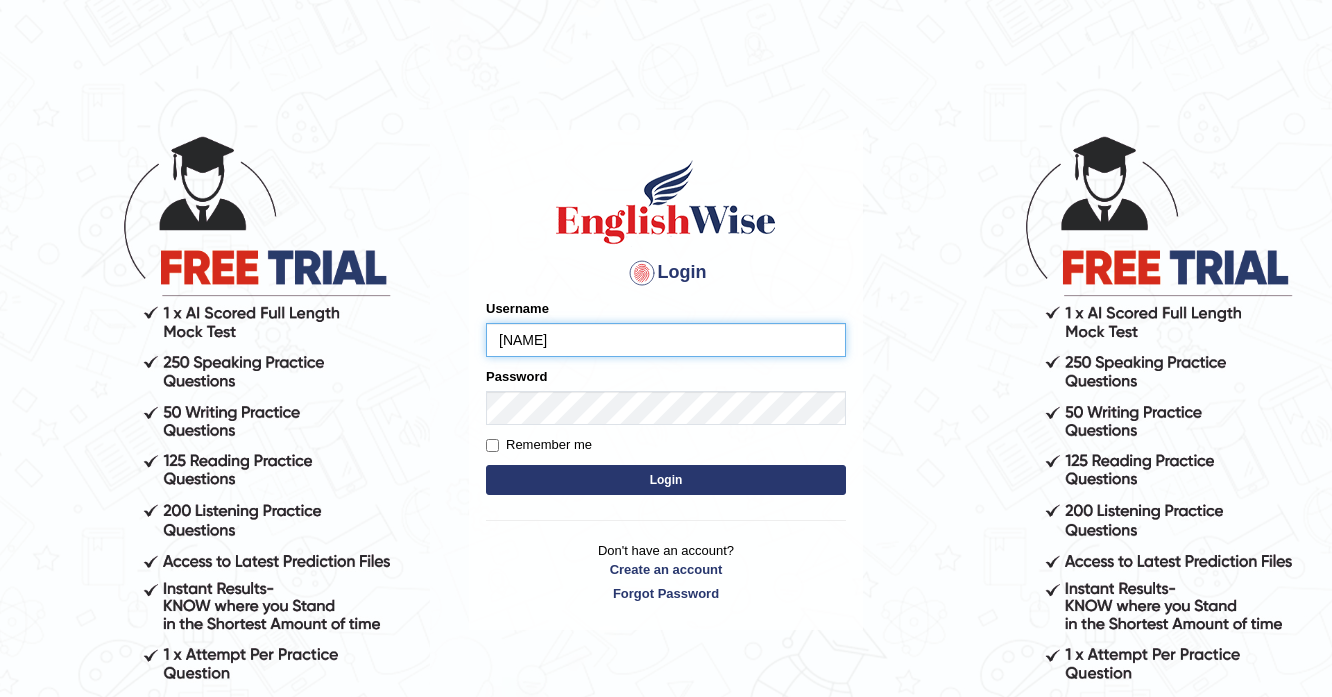 type on "prabhhsiimransingh" 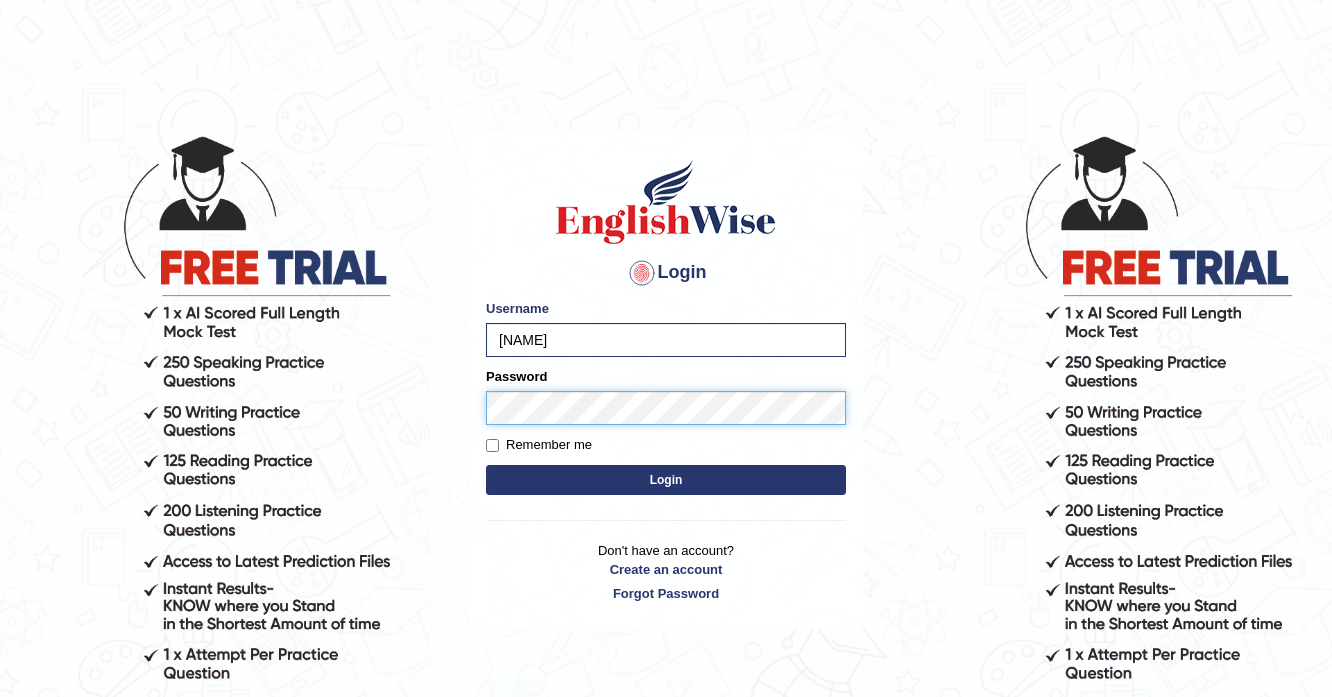 click on "Login" at bounding box center [666, 480] 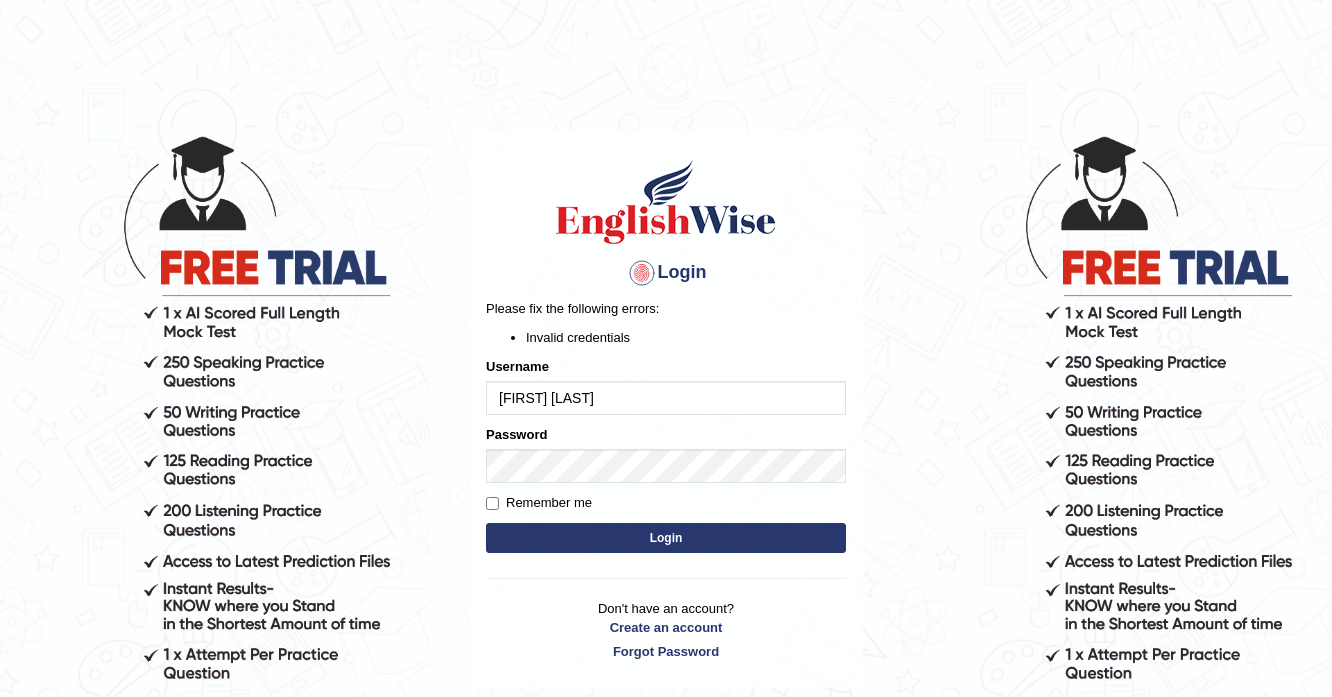 scroll, scrollTop: 0, scrollLeft: 0, axis: both 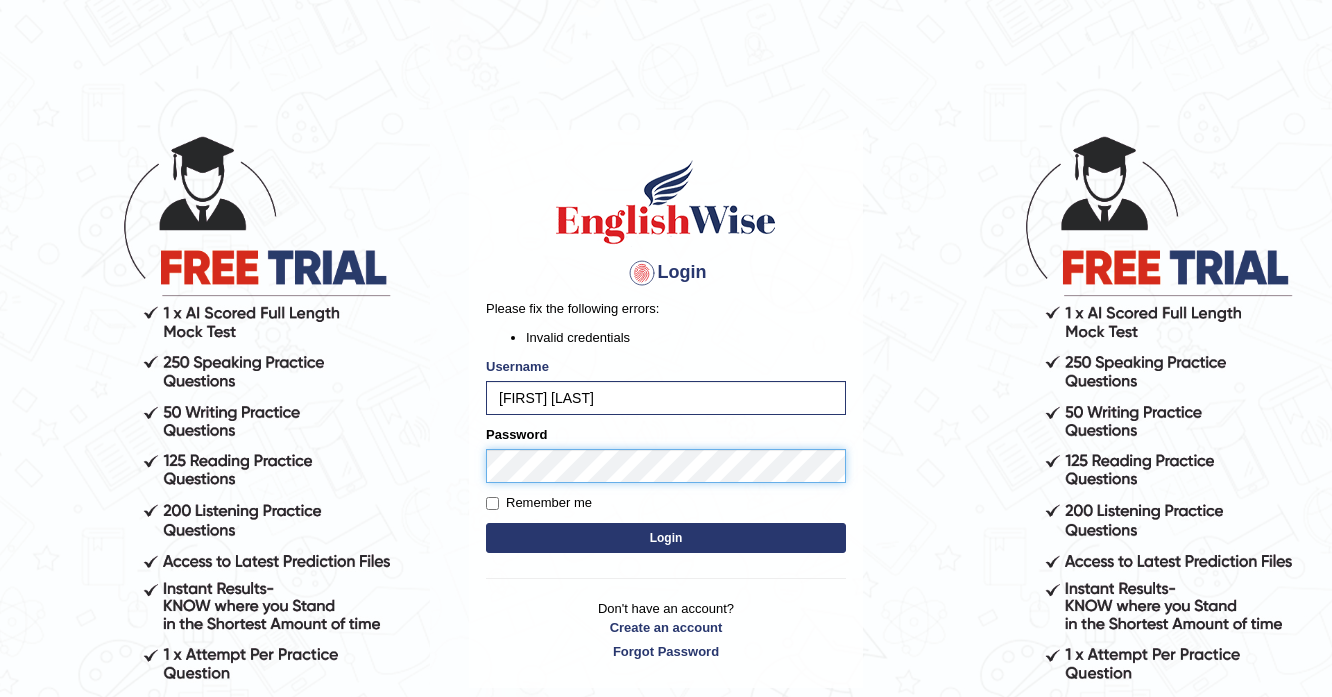 click on "Login" at bounding box center (666, 538) 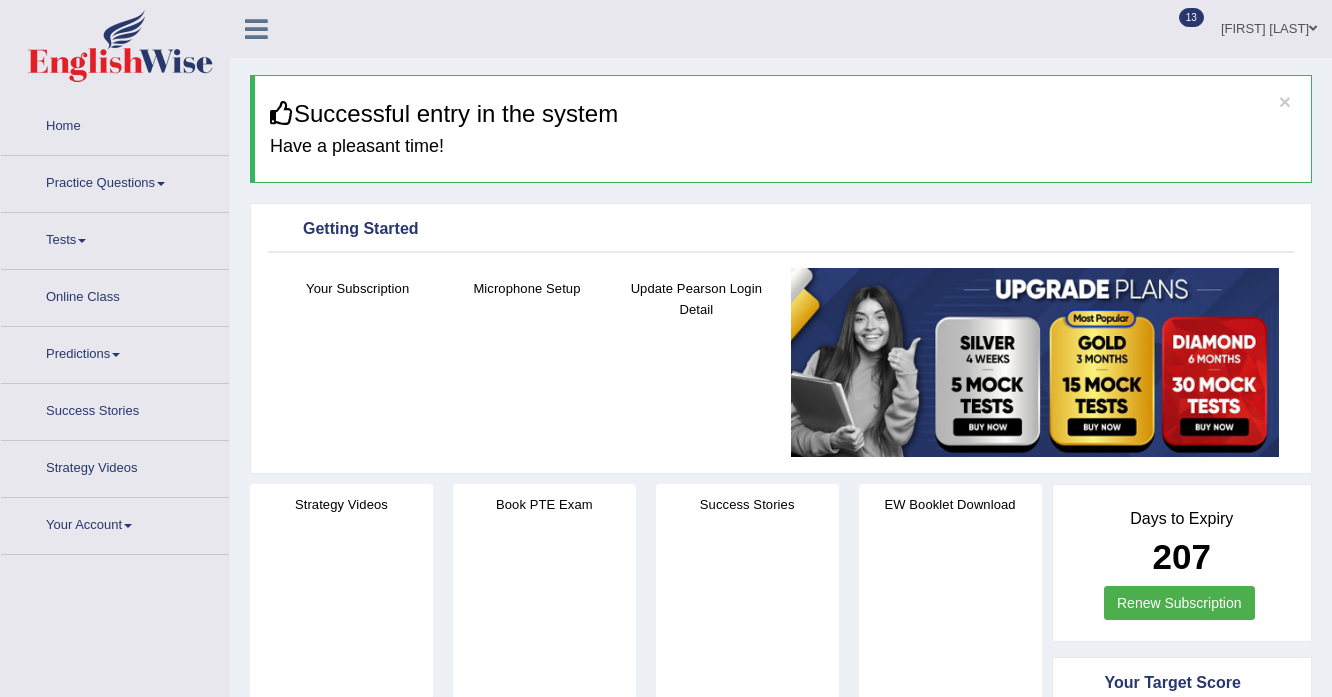 scroll, scrollTop: 0, scrollLeft: 0, axis: both 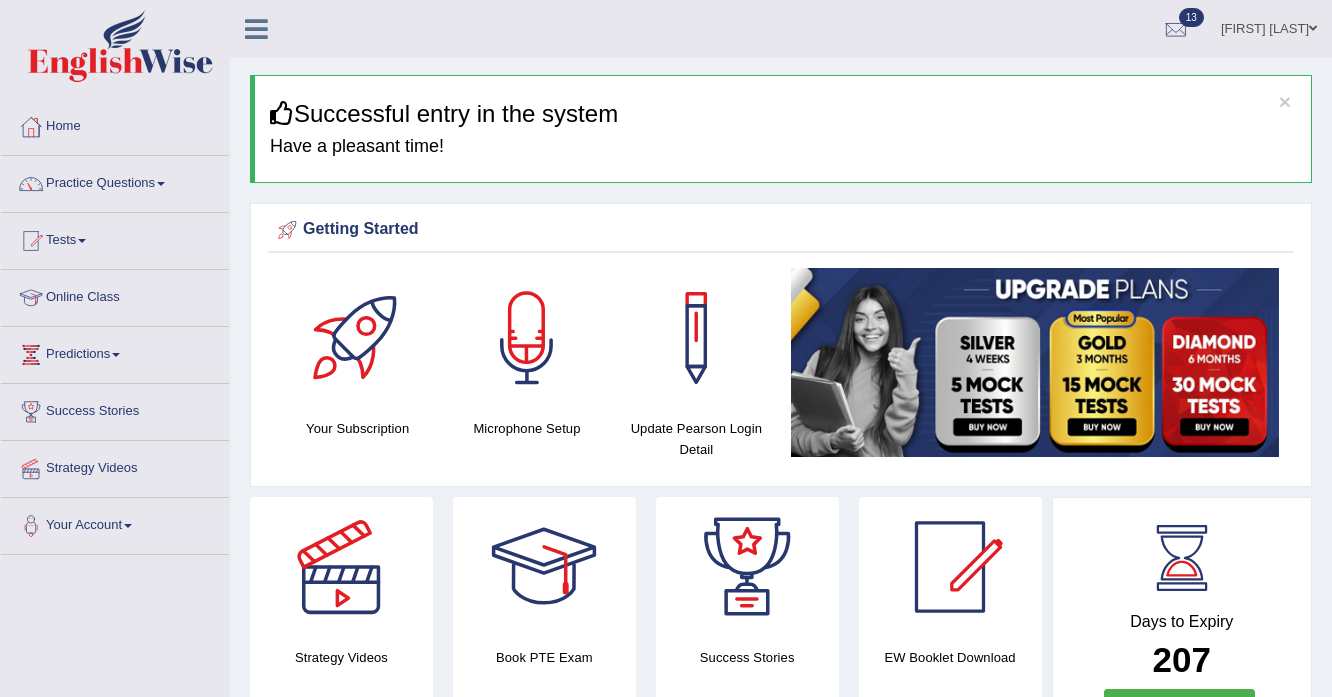 click on "Practice Questions" at bounding box center (115, 181) 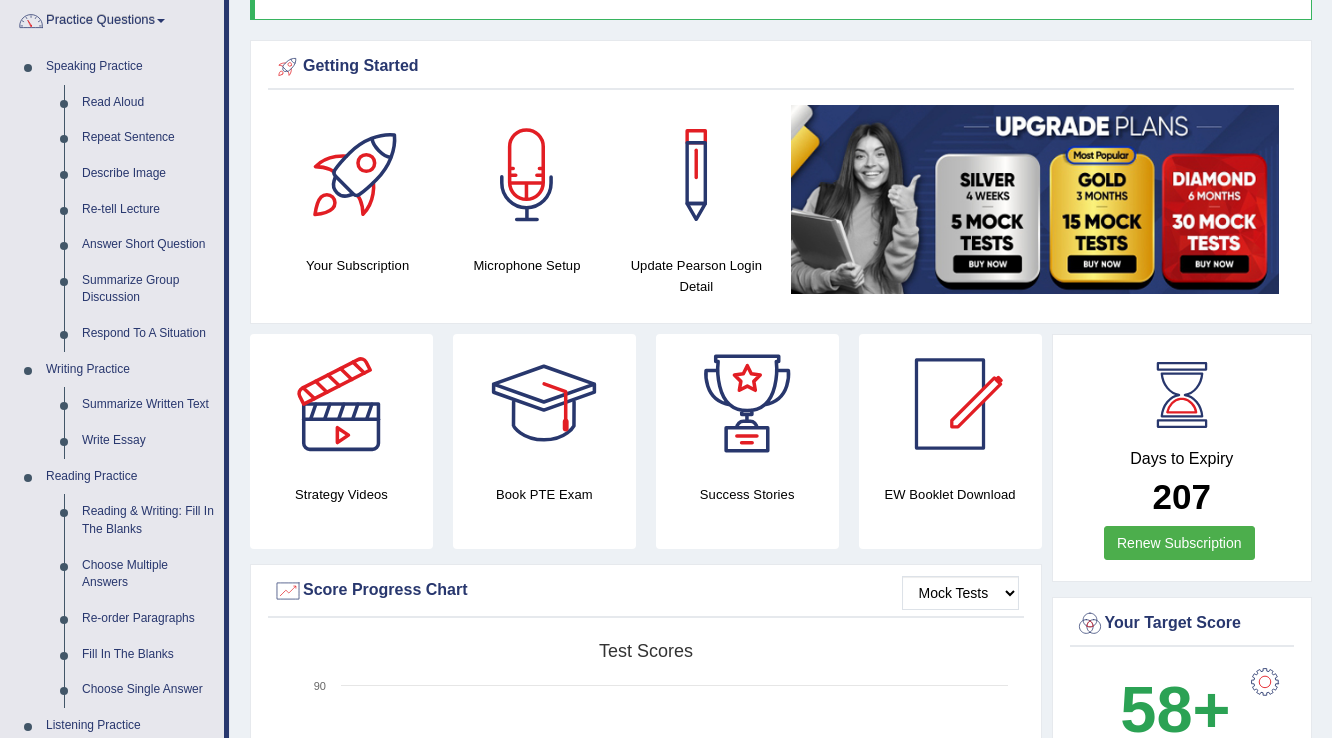 scroll, scrollTop: 160, scrollLeft: 0, axis: vertical 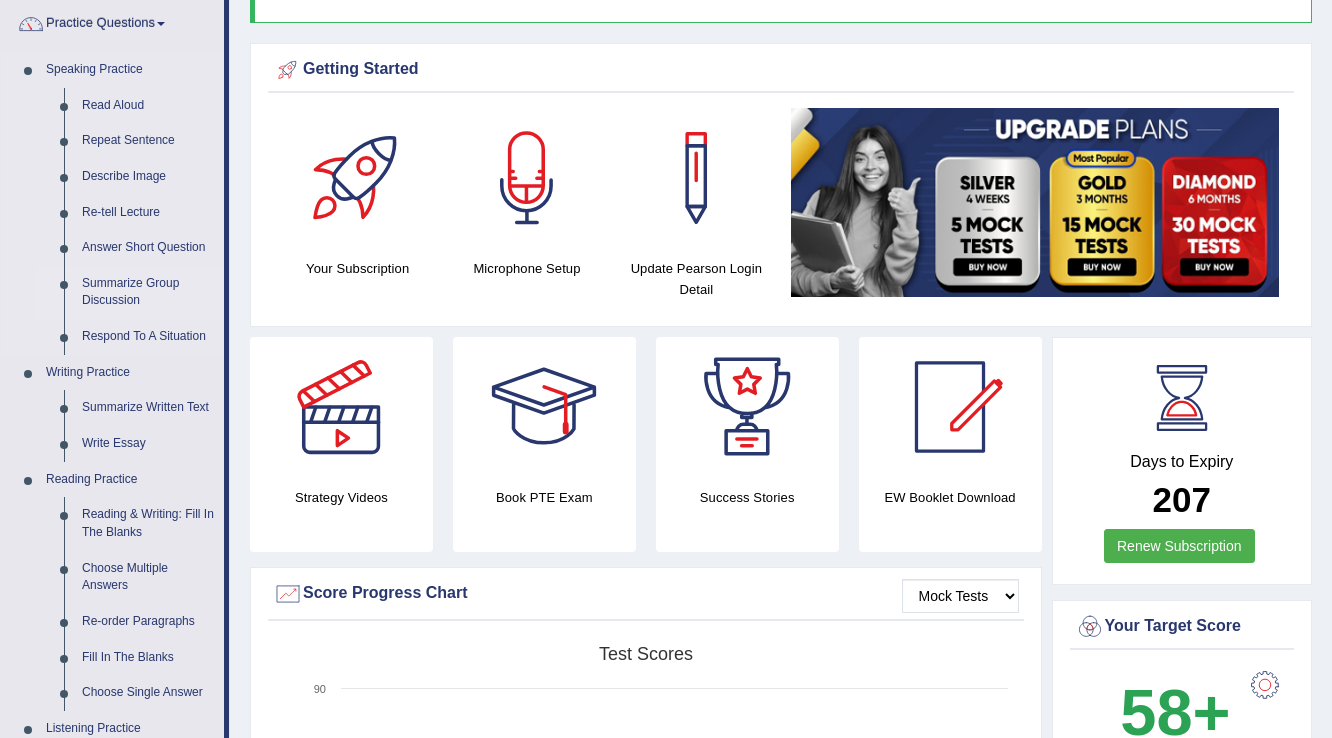 click on "Summarize Group Discussion" at bounding box center [148, 292] 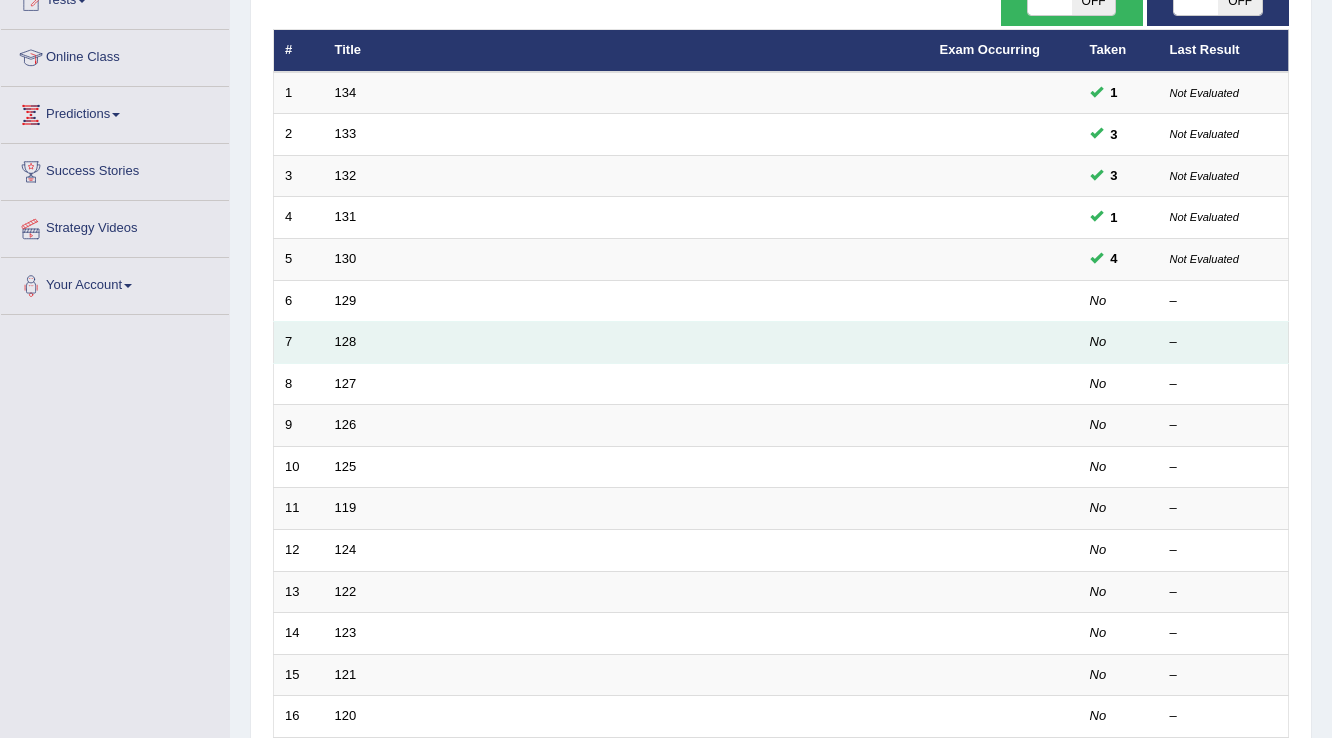 scroll, scrollTop: 240, scrollLeft: 0, axis: vertical 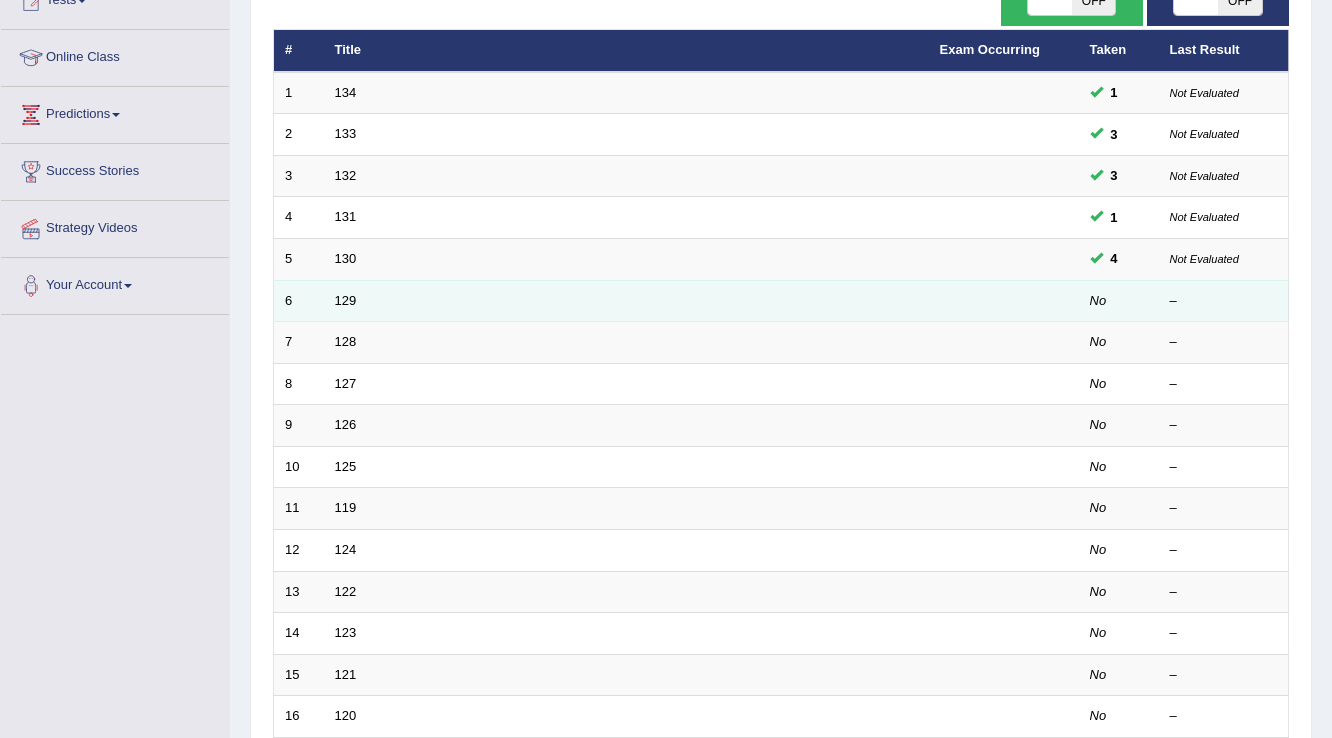 click on "6" at bounding box center [299, 301] 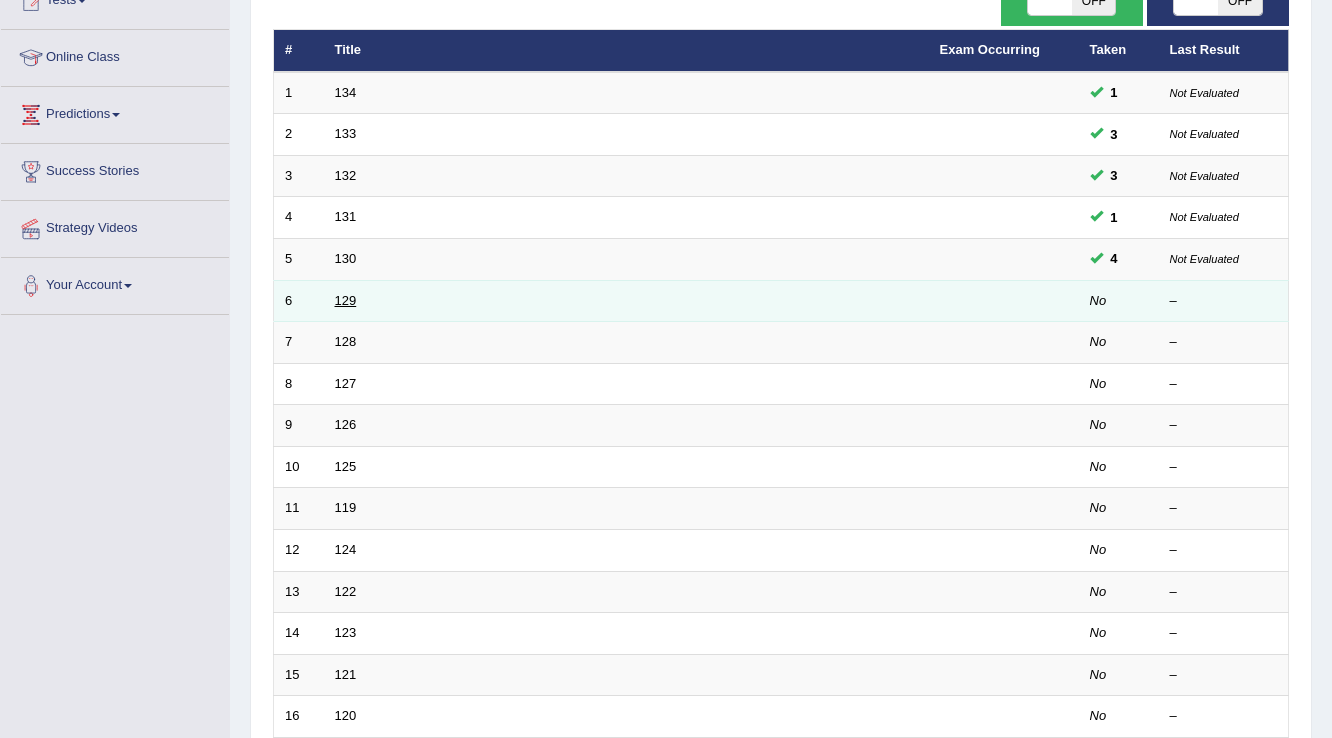 click on "129" at bounding box center (346, 300) 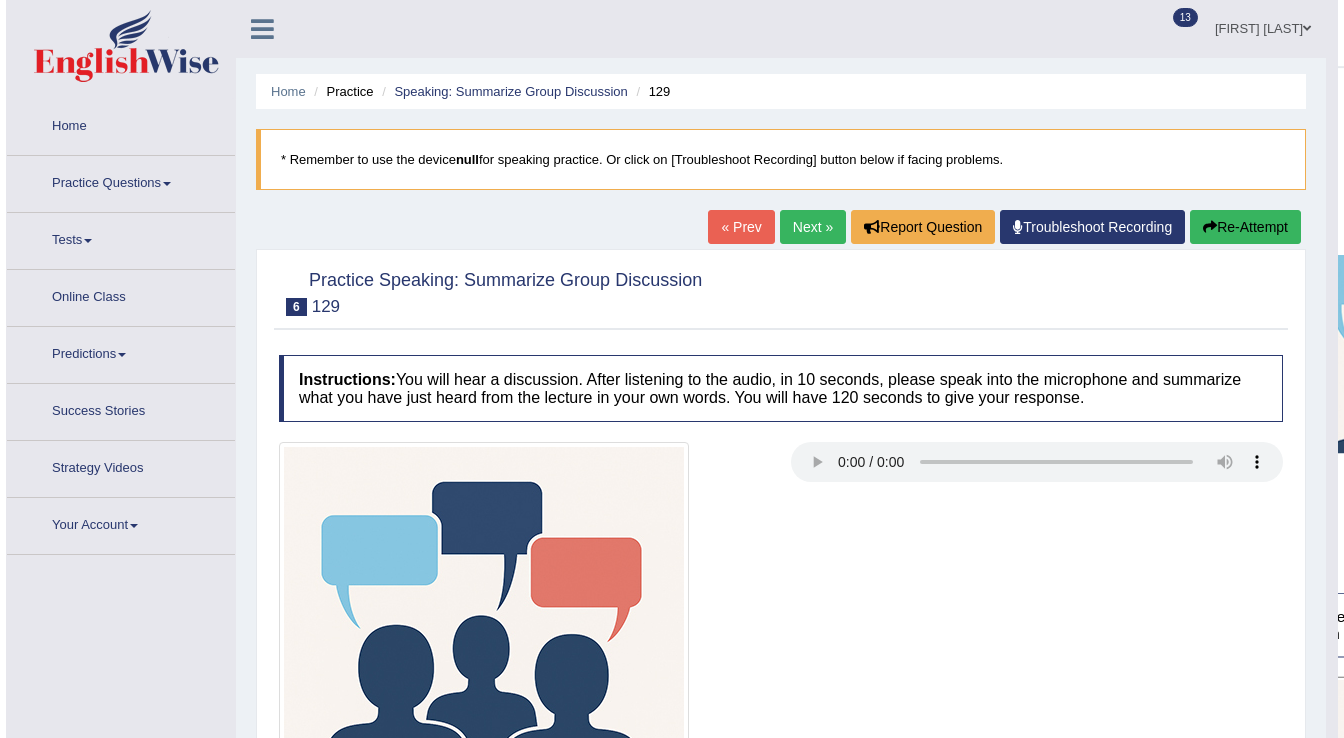 scroll, scrollTop: 0, scrollLeft: 0, axis: both 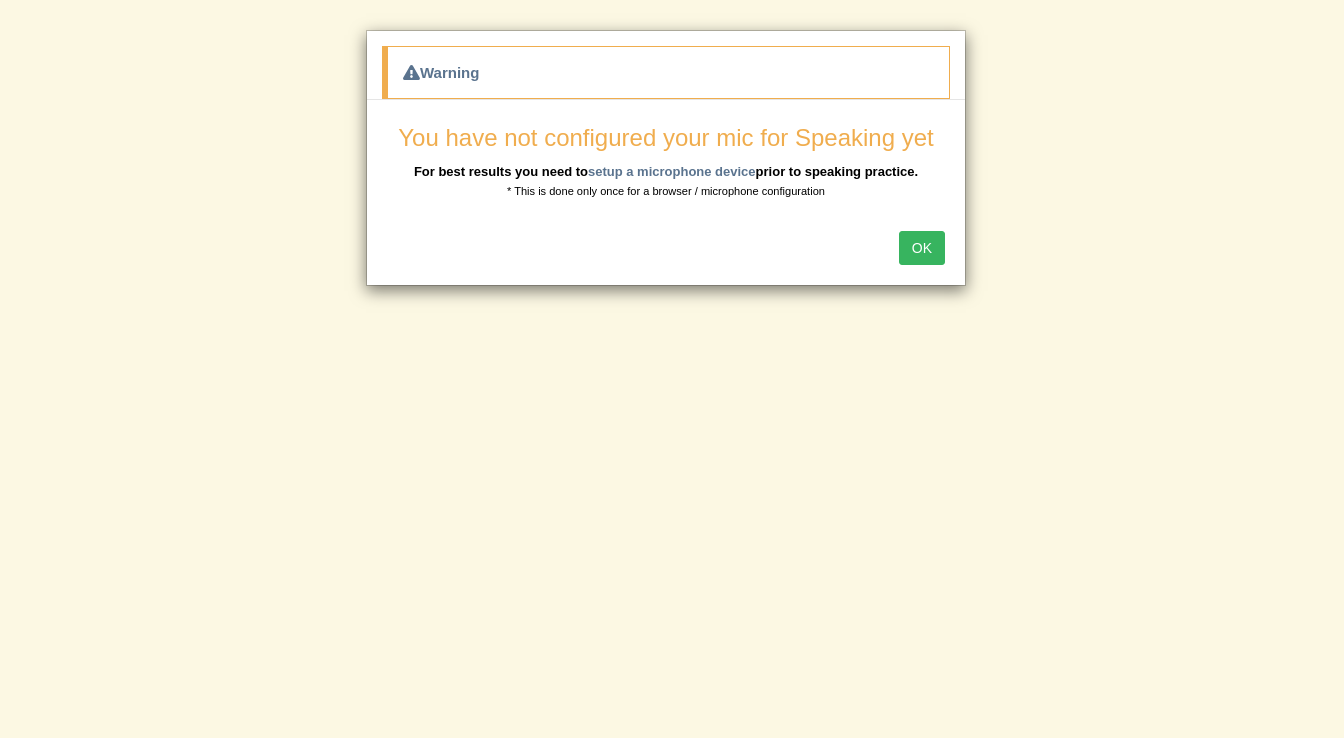 type 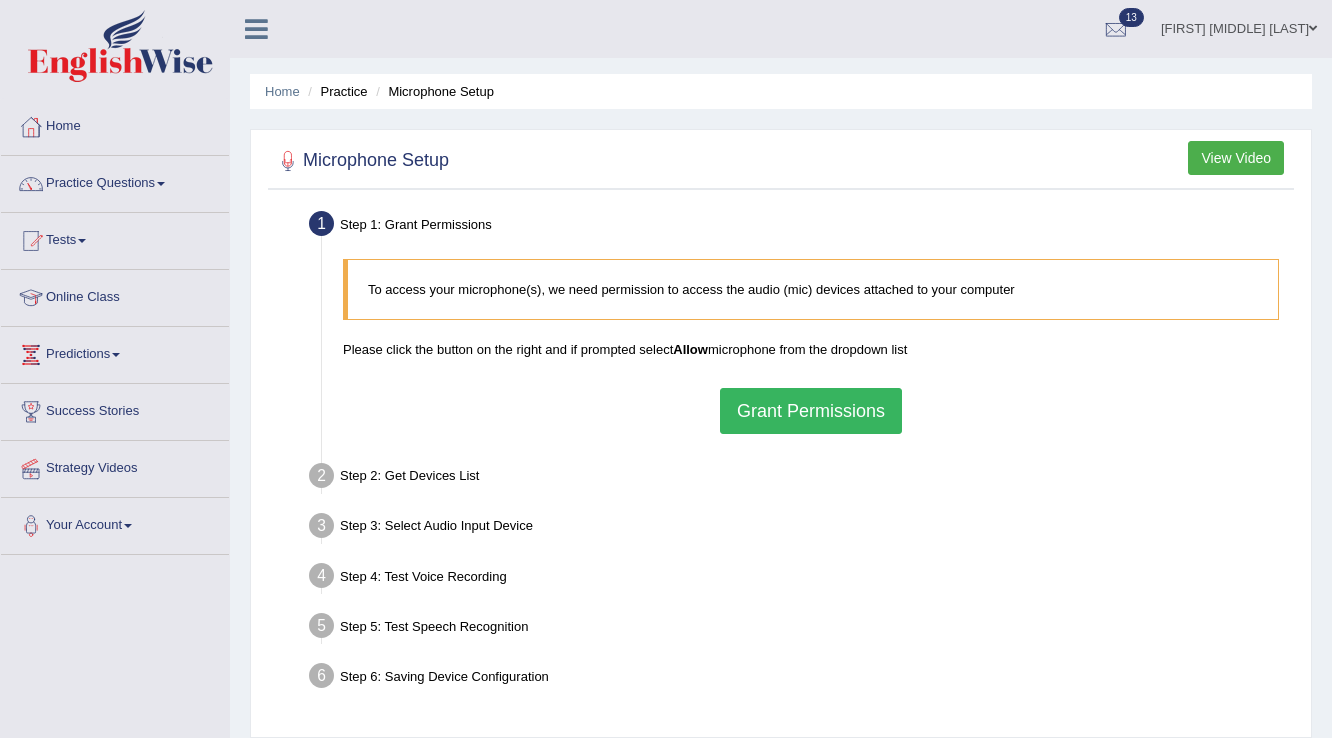 scroll, scrollTop: 0, scrollLeft: 0, axis: both 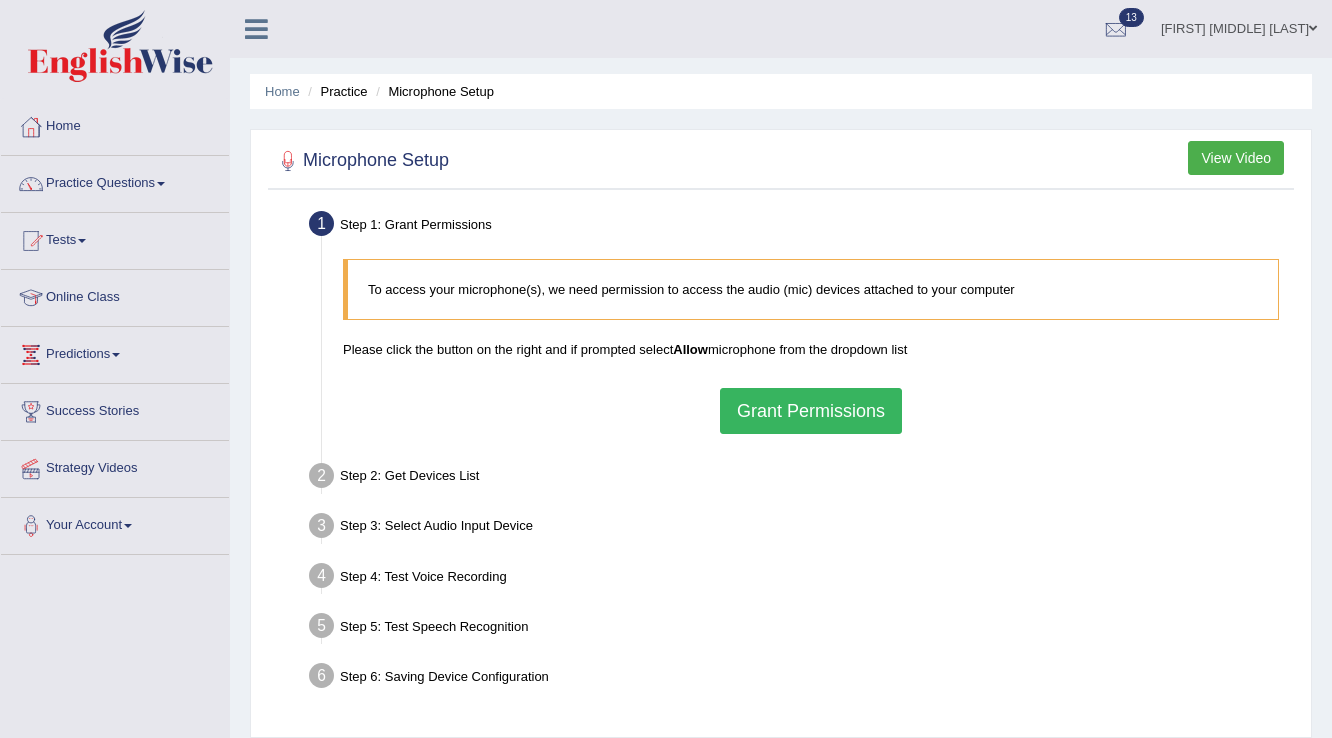 click on "Grant Permissions" at bounding box center (811, 411) 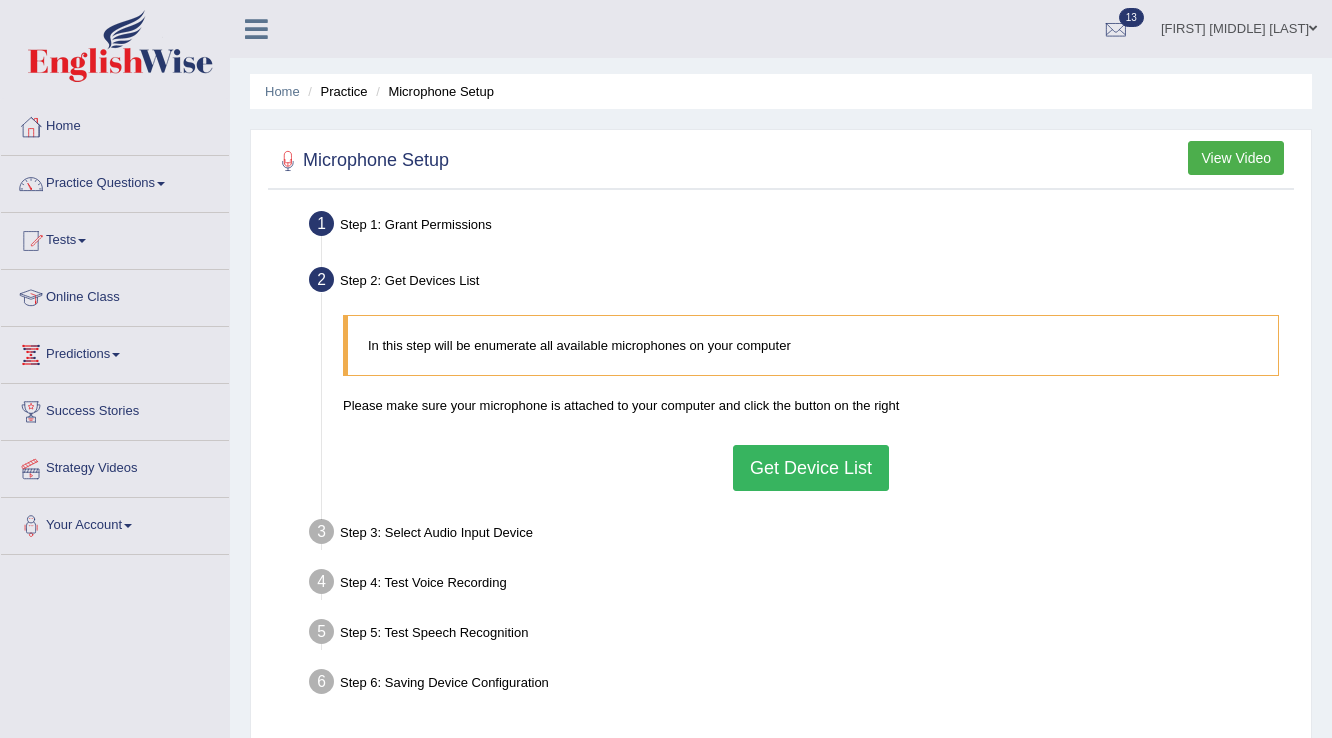 click on "Get Device List" at bounding box center (811, 468) 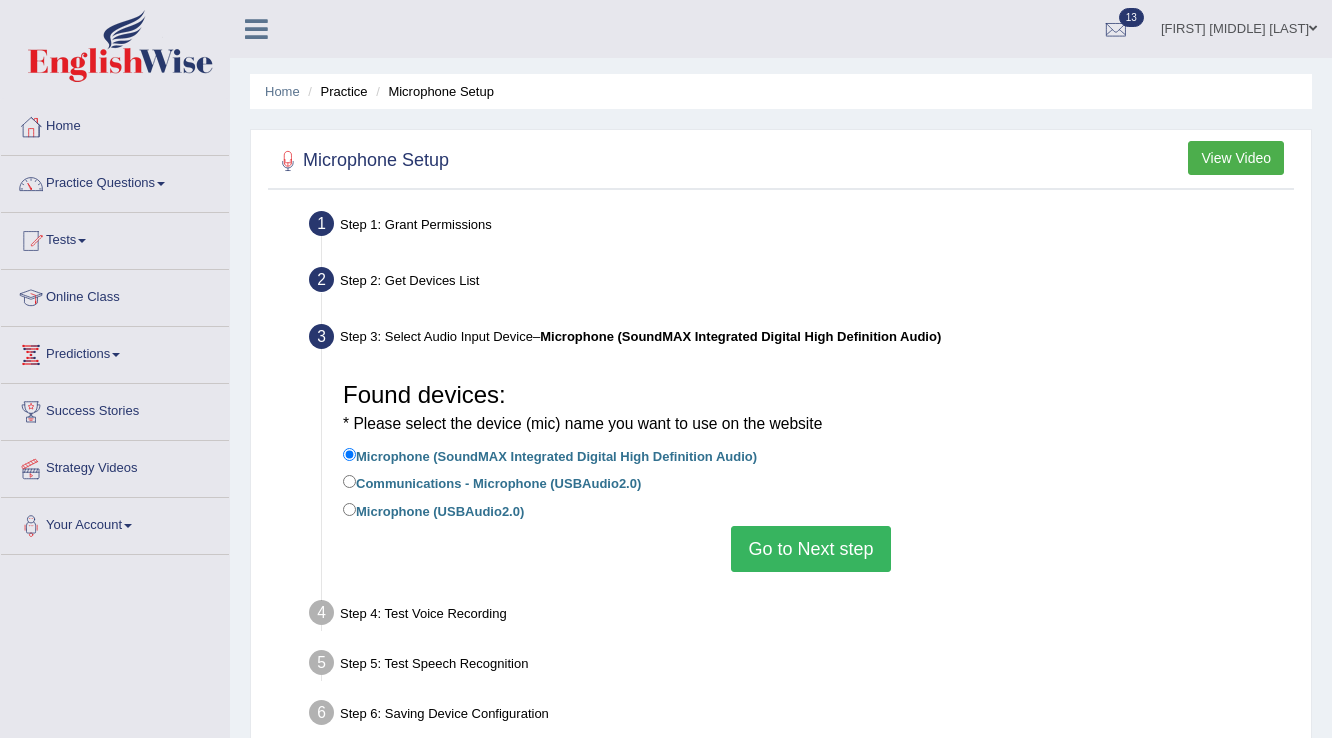 click on "Go to Next step" at bounding box center (810, 549) 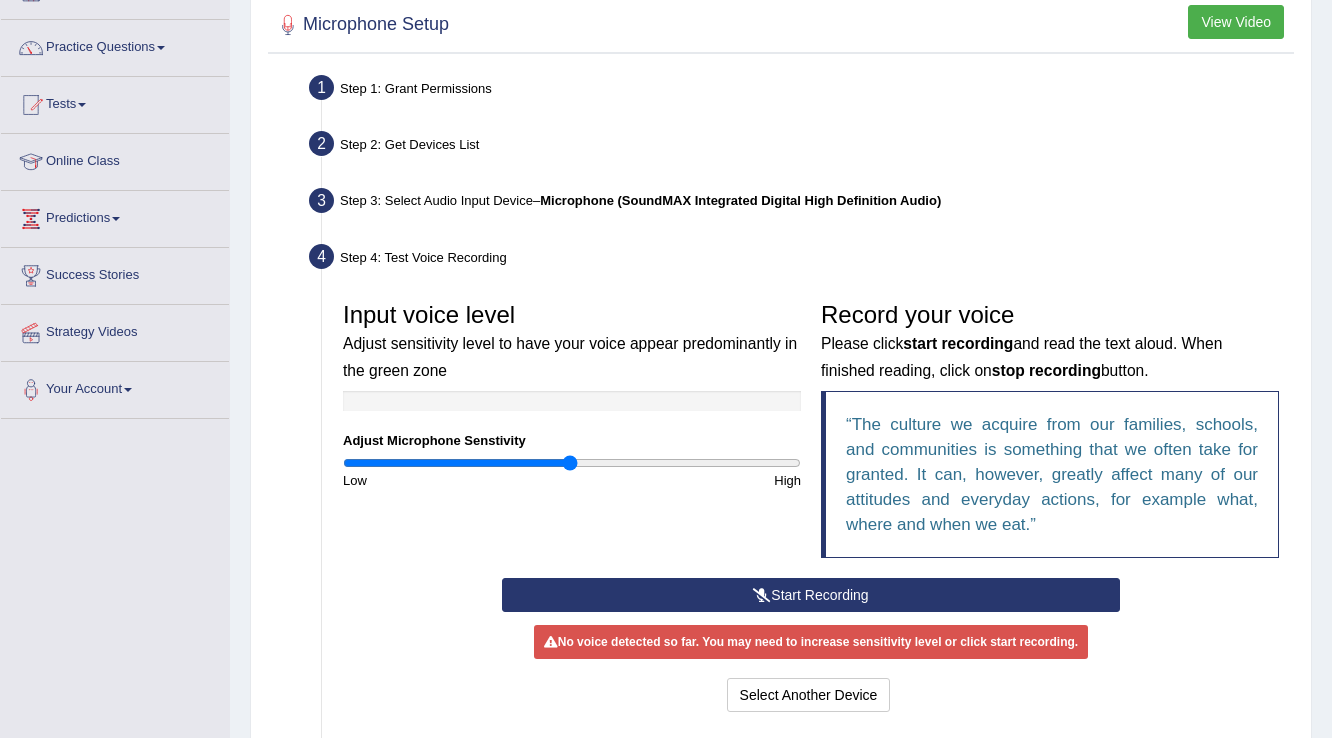 scroll, scrollTop: 160, scrollLeft: 0, axis: vertical 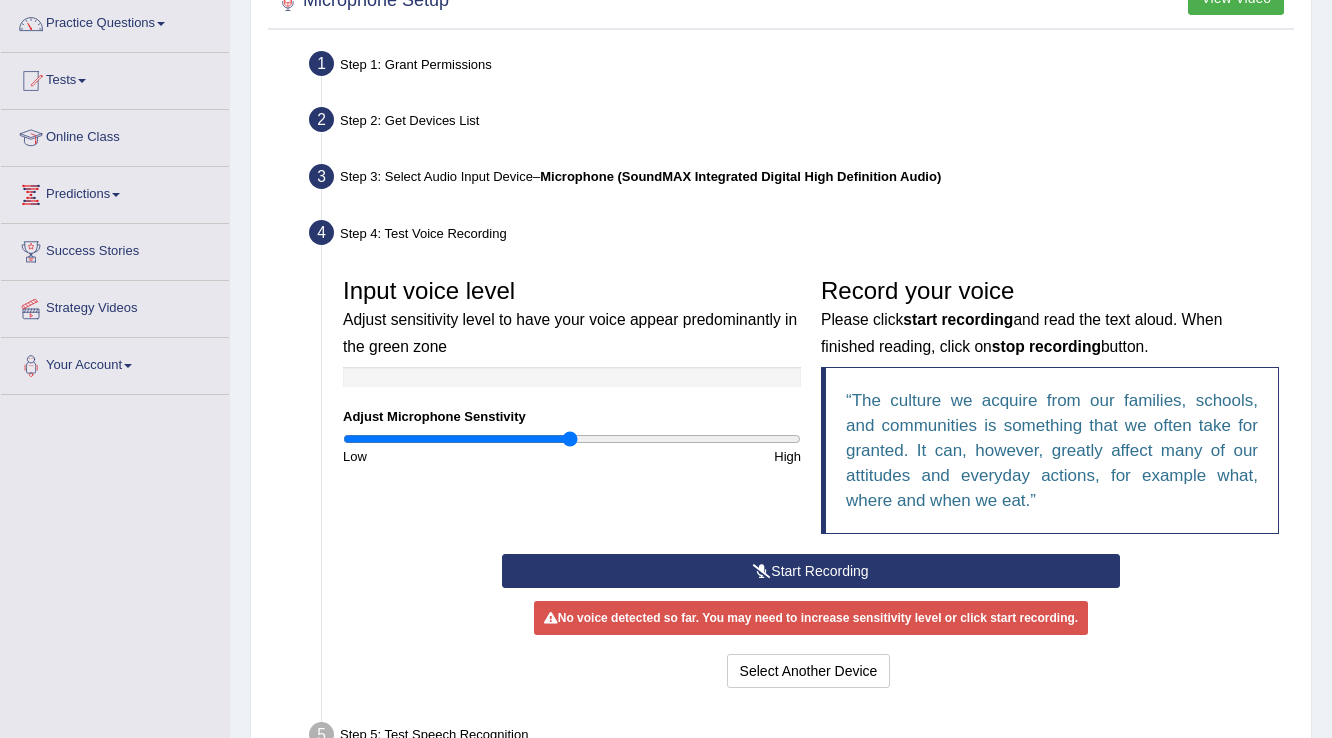 click at bounding box center [762, 571] 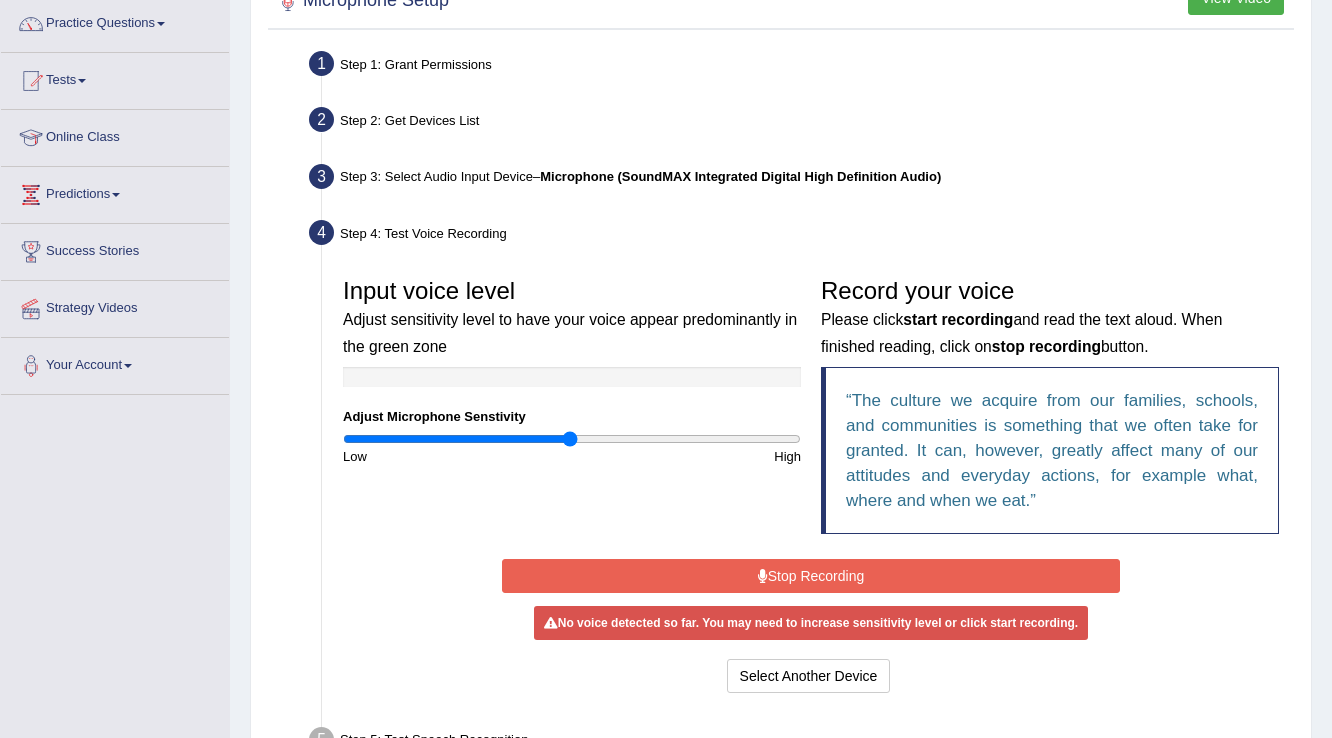 click on "Stop Recording" at bounding box center [810, 576] 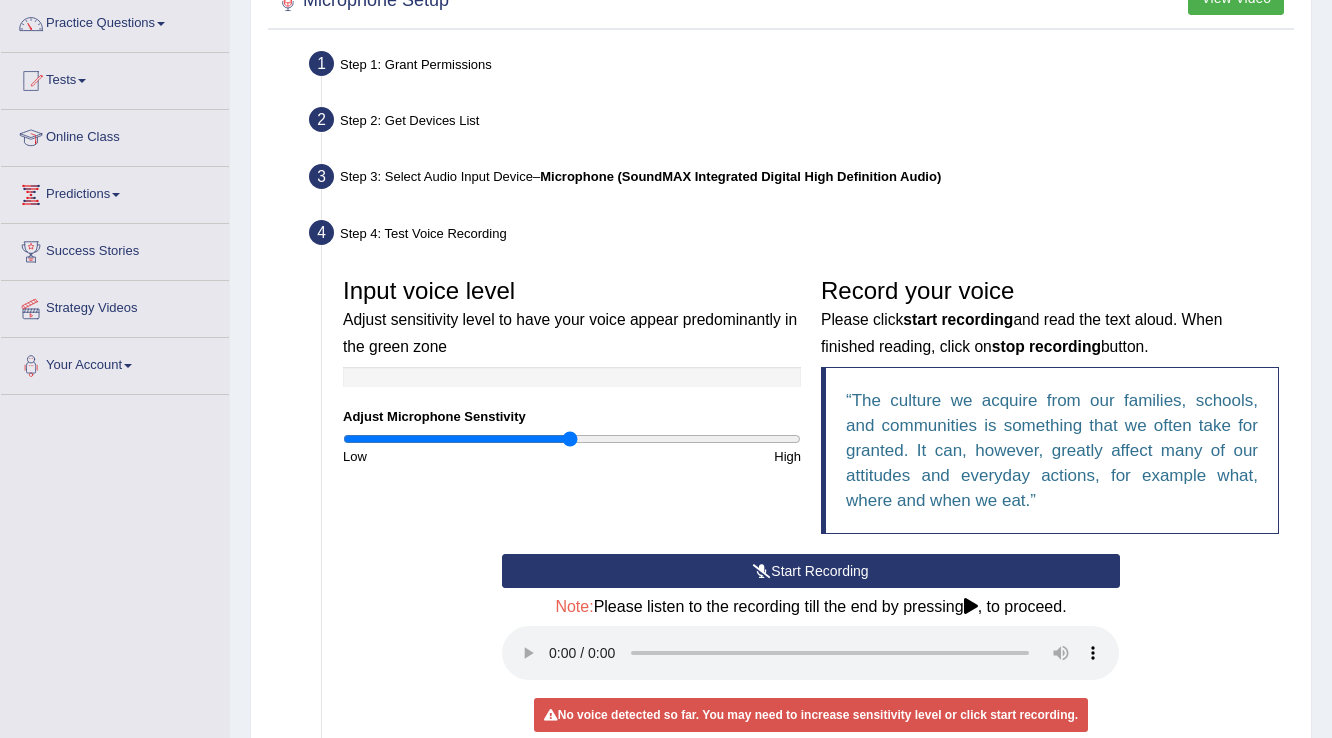 drag, startPoint x: 972, startPoint y: 607, endPoint x: 862, endPoint y: 612, distance: 110.11358 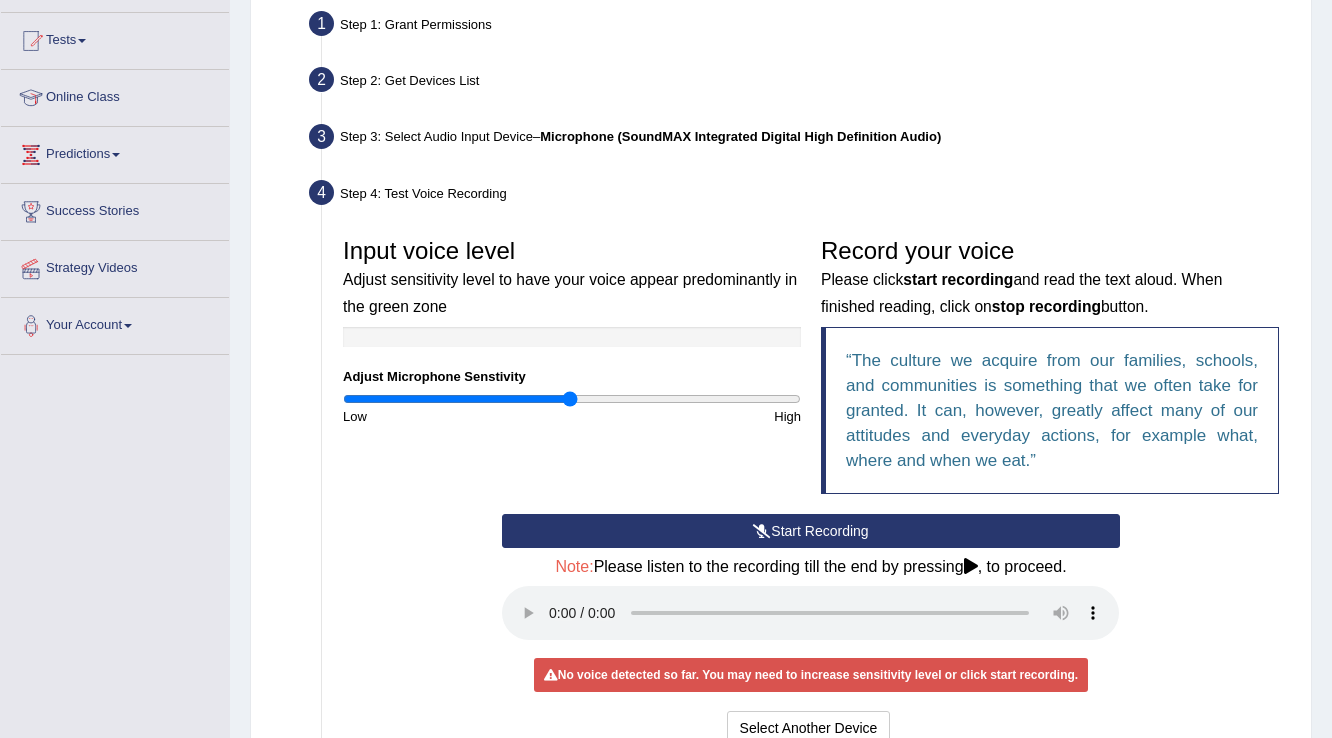 scroll, scrollTop: 240, scrollLeft: 0, axis: vertical 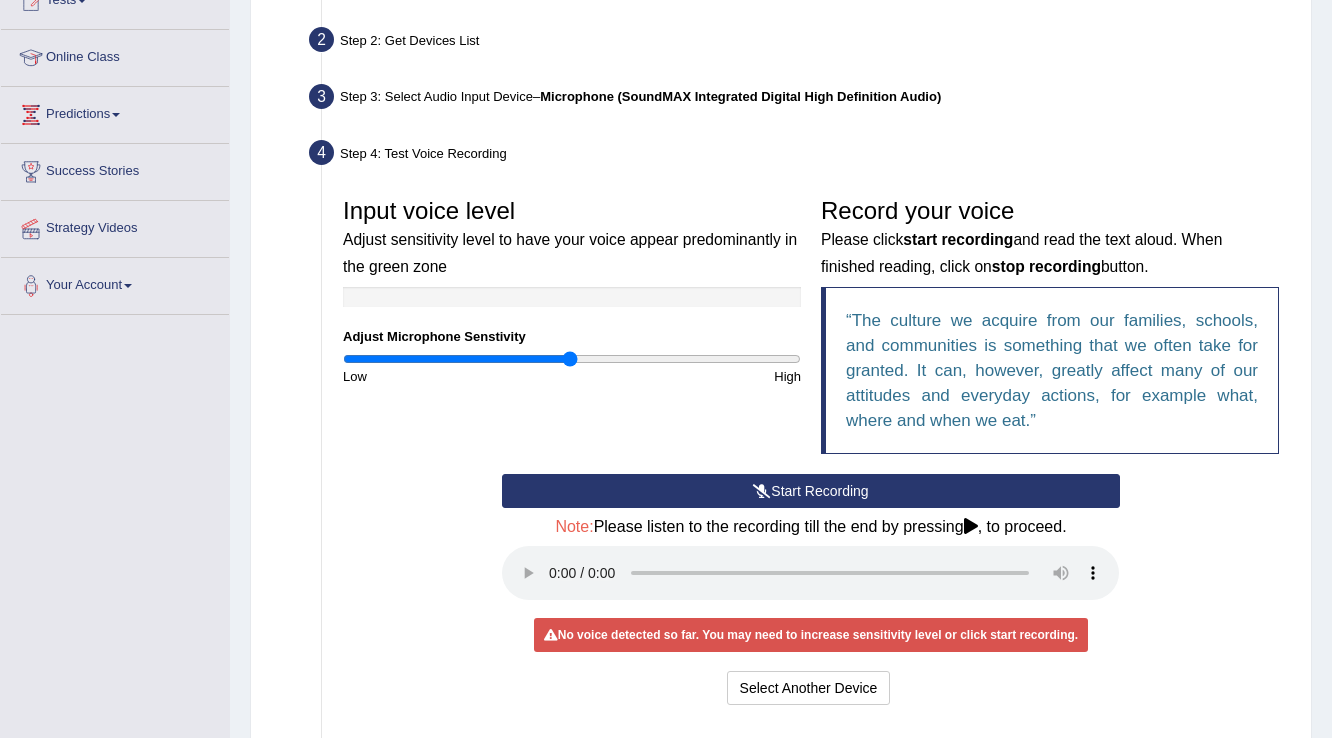 click on "Start Recording" at bounding box center (810, 491) 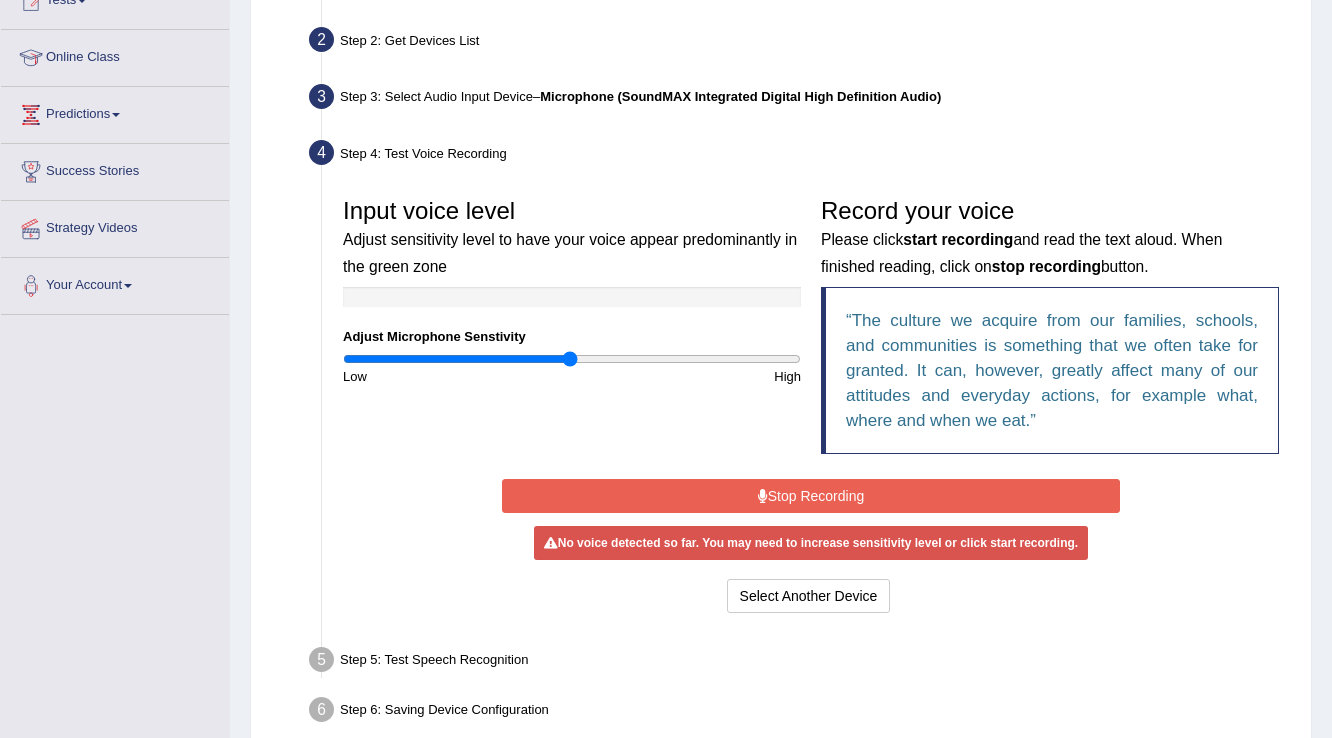 click on "Stop Recording" at bounding box center [810, 496] 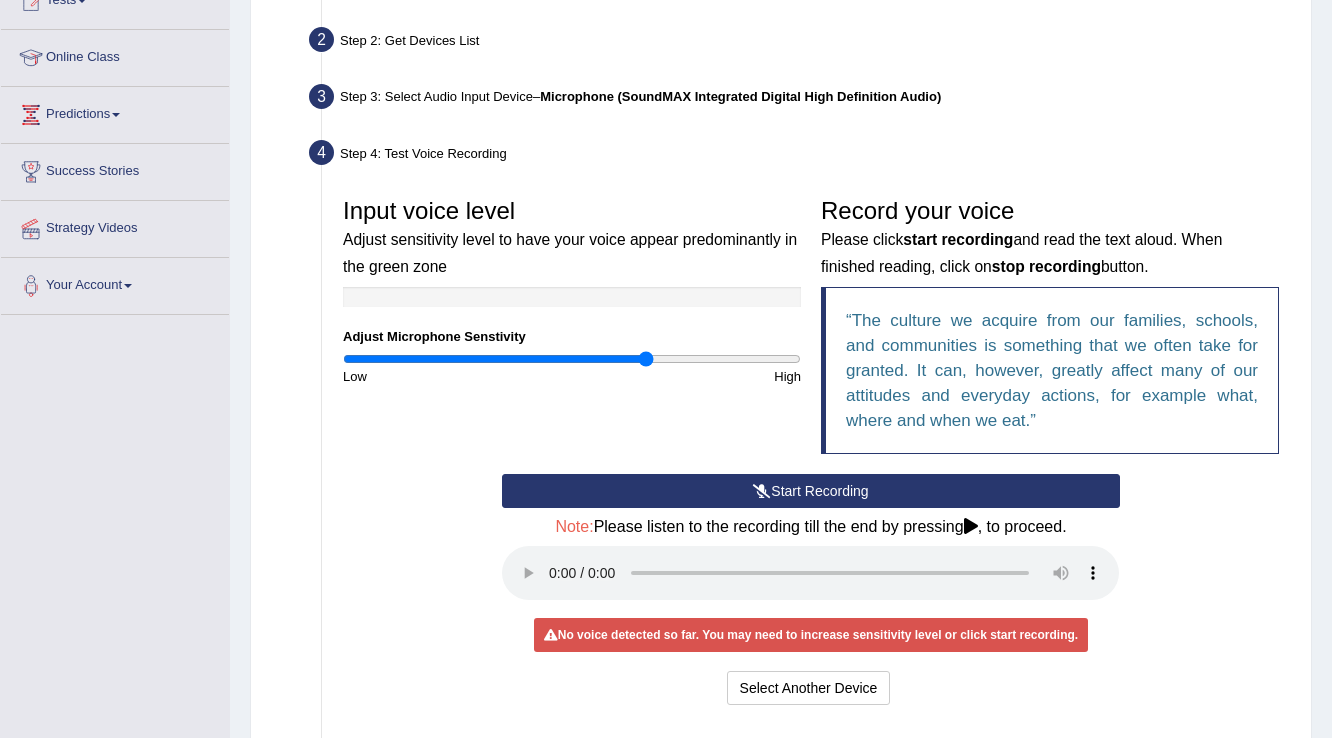 click at bounding box center [572, 359] 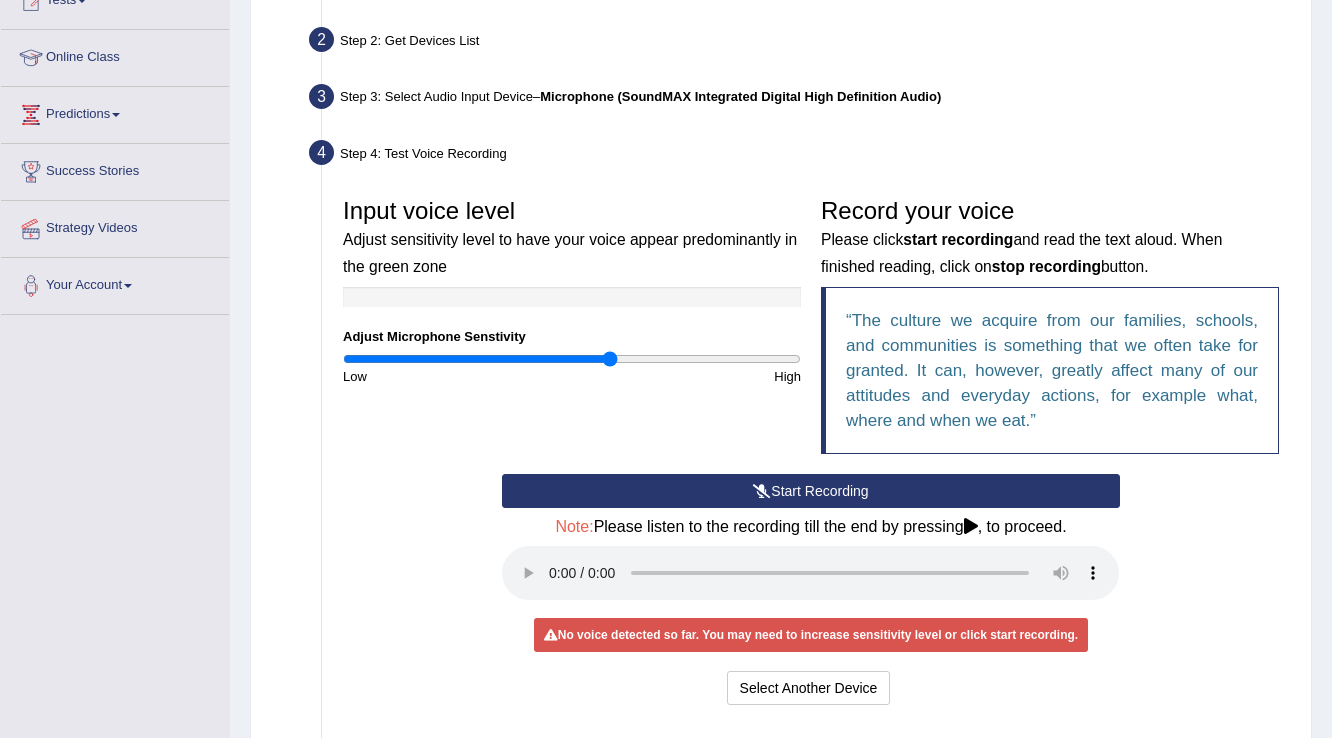 type on "1.18" 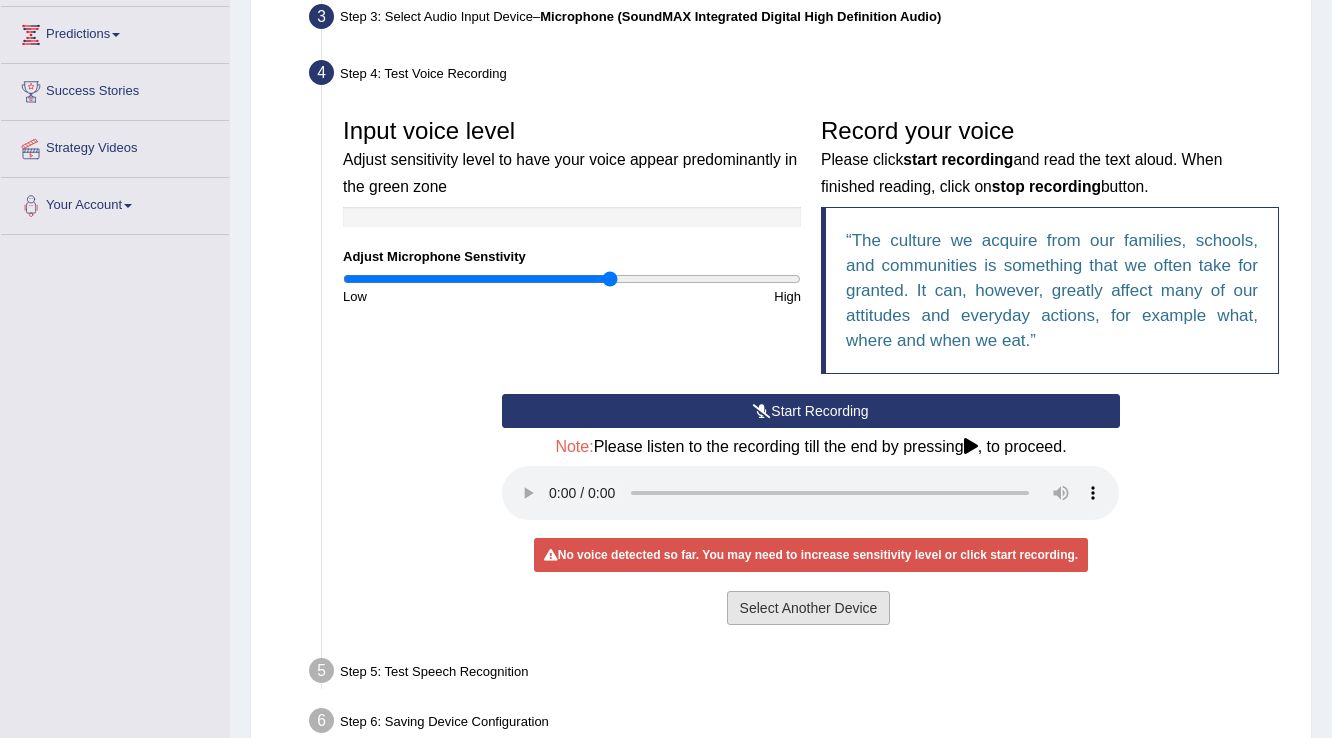 click on "Select Another Device" at bounding box center [809, 608] 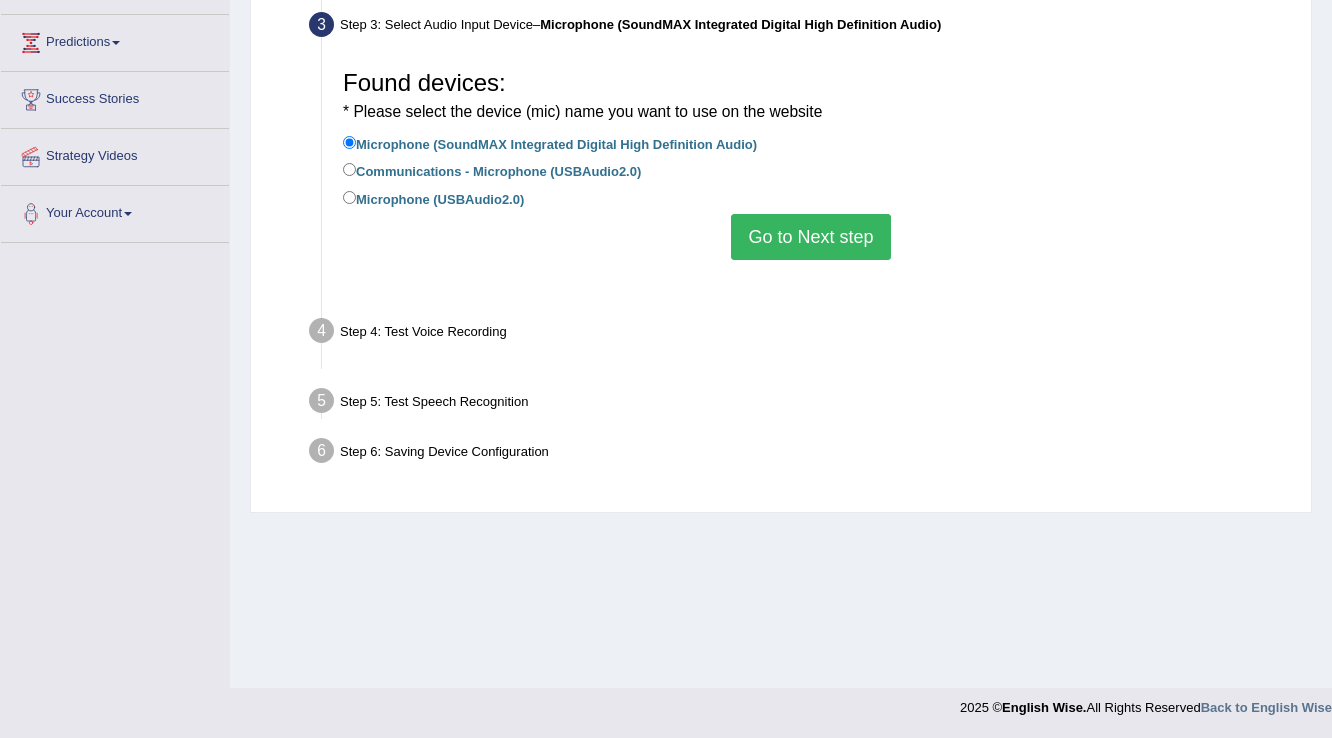 scroll, scrollTop: 312, scrollLeft: 0, axis: vertical 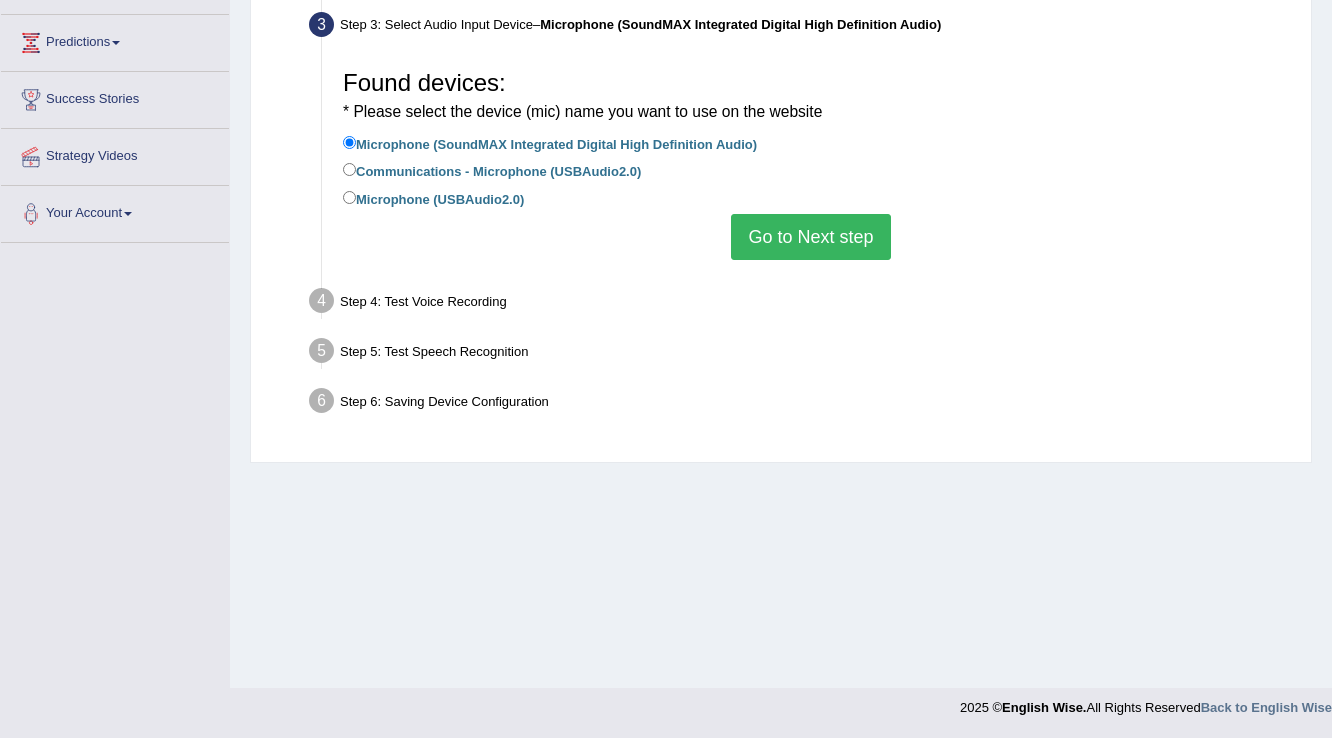 click on "Go to Next step" at bounding box center (810, 237) 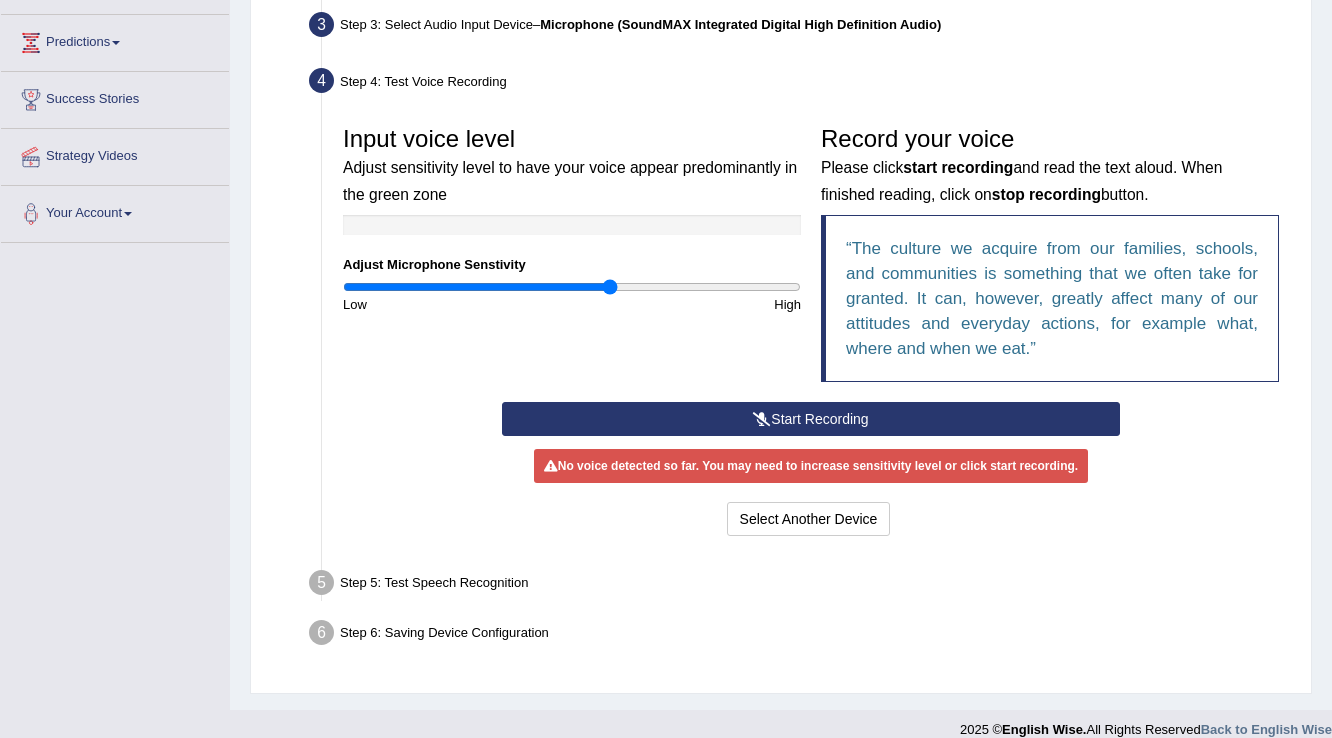 click on "Start Recording" at bounding box center [810, 419] 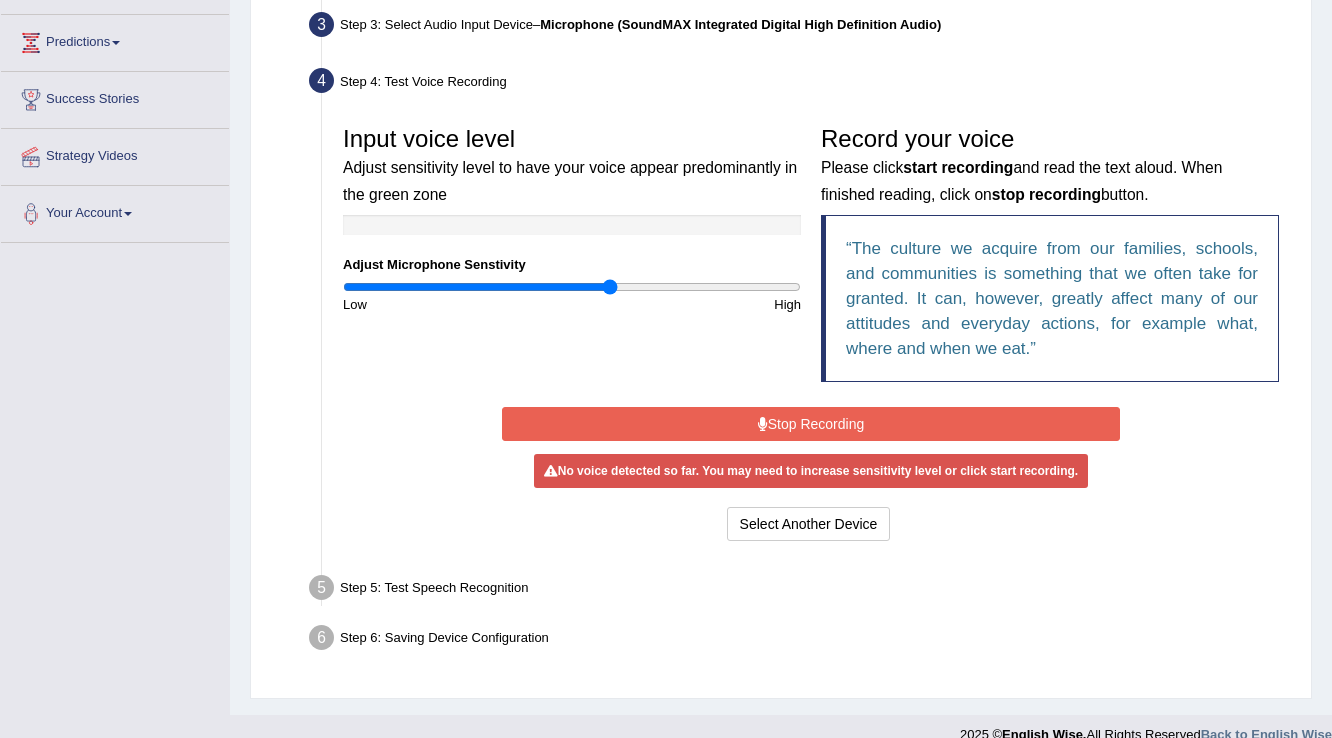 click on "Stop Recording" at bounding box center (810, 424) 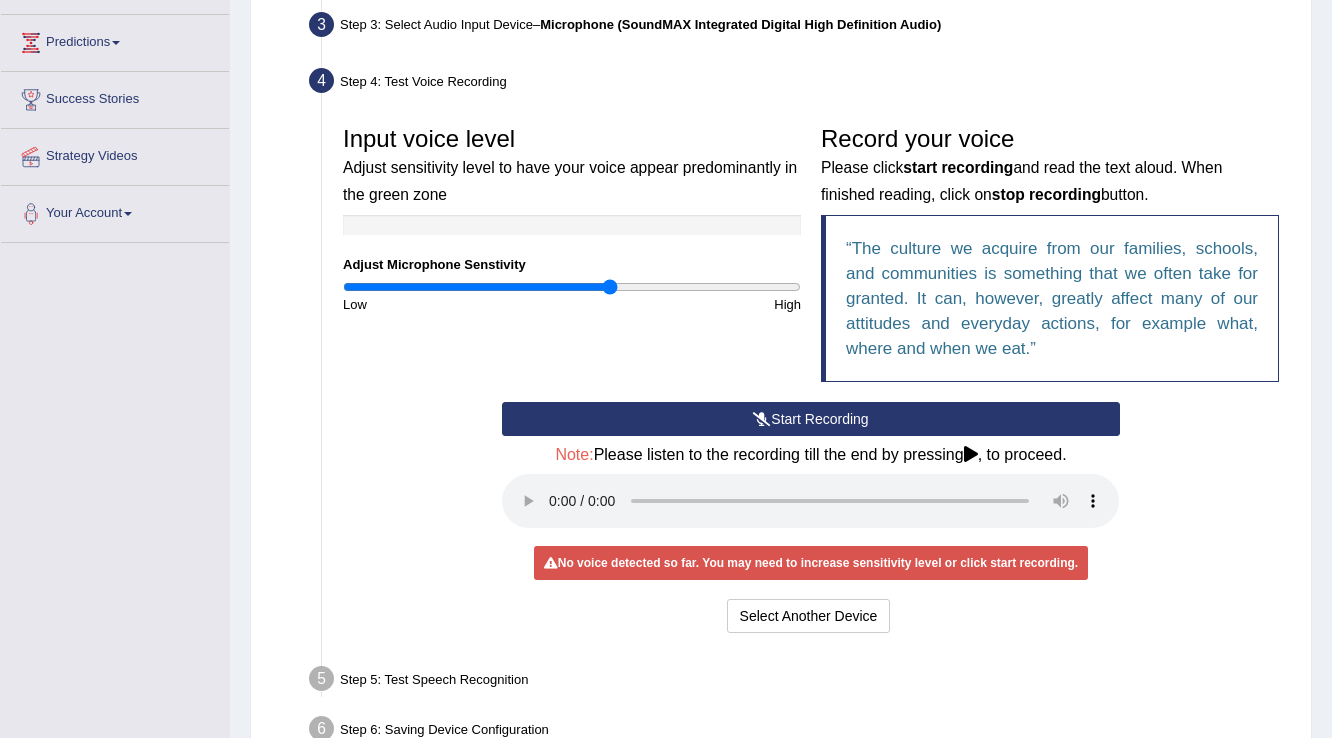 click at bounding box center [971, 454] 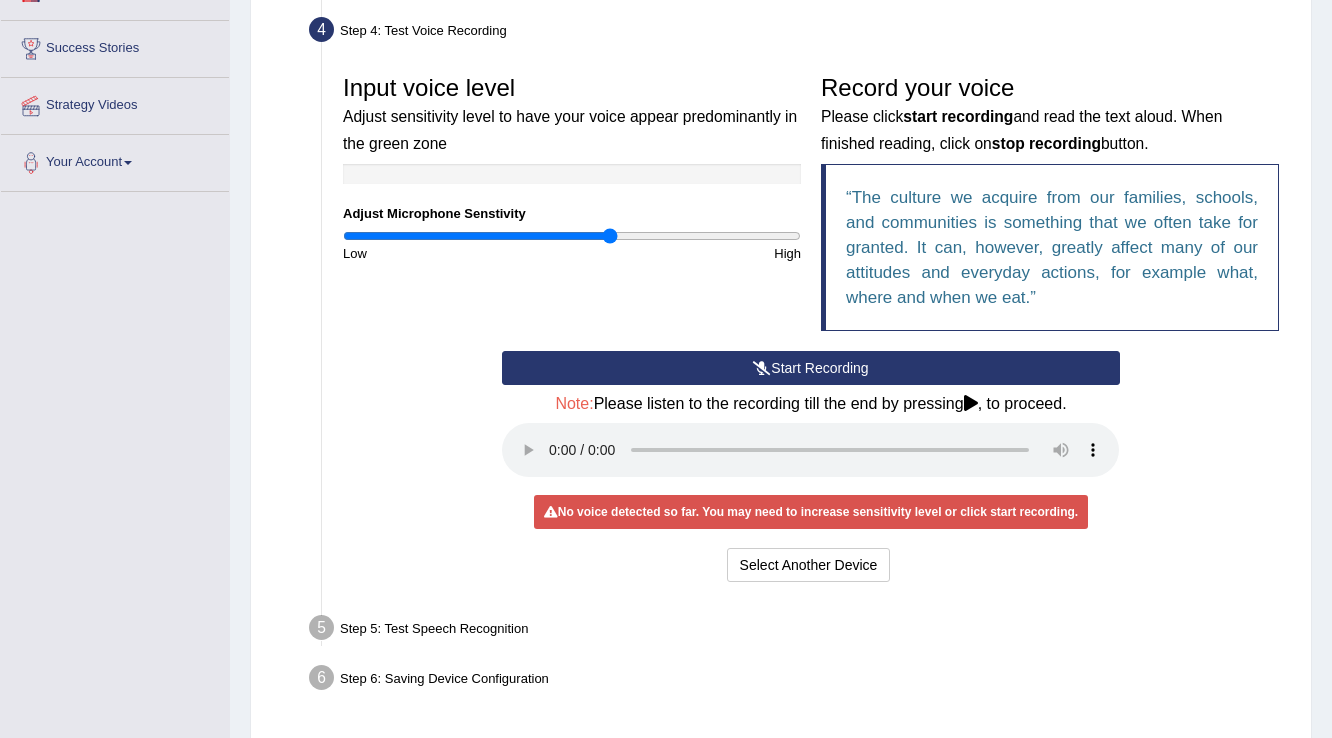 scroll, scrollTop: 392, scrollLeft: 0, axis: vertical 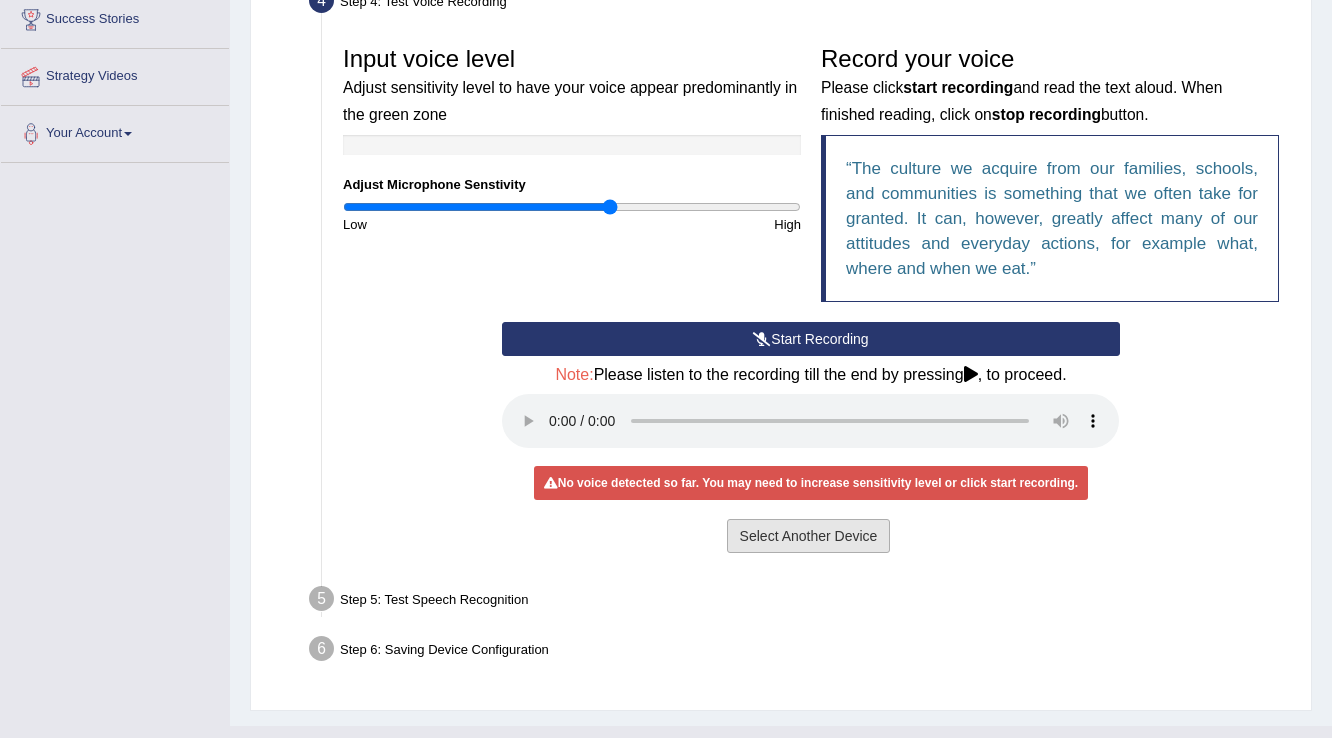 click on "Select Another Device" at bounding box center [809, 536] 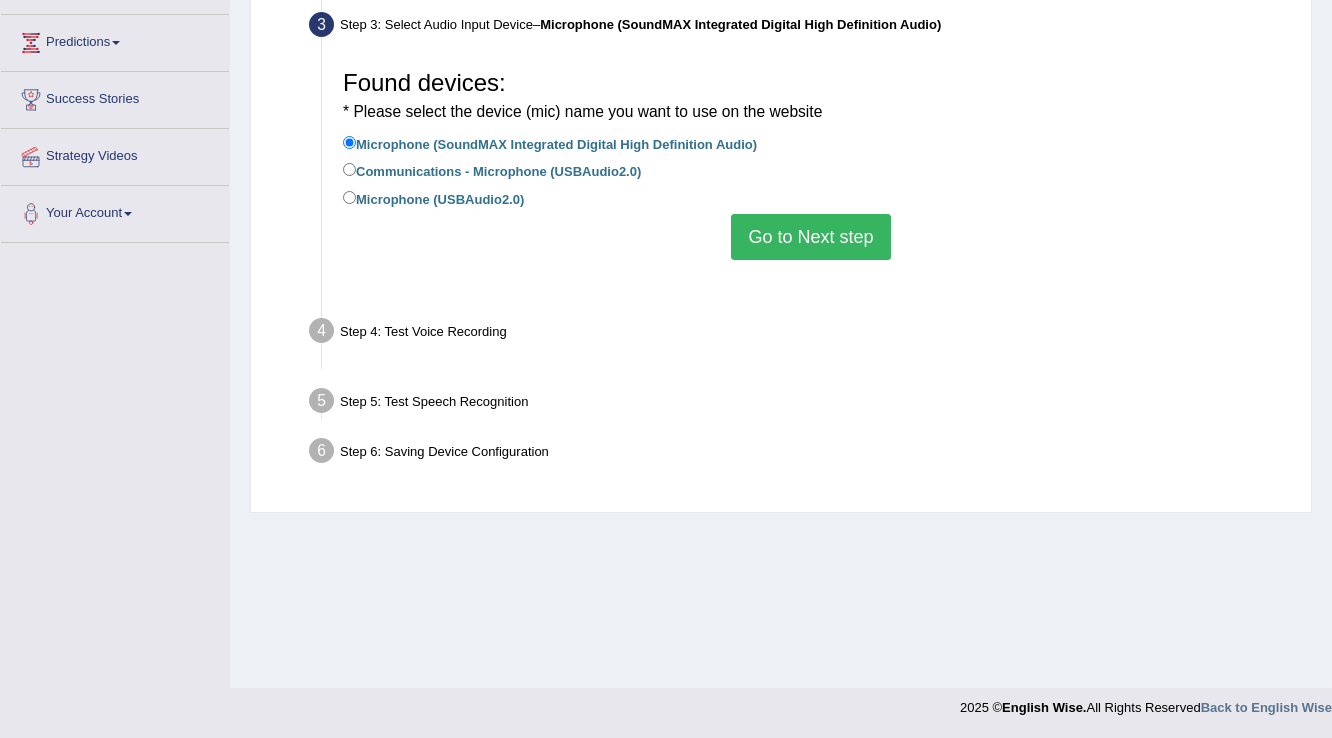 scroll, scrollTop: 312, scrollLeft: 0, axis: vertical 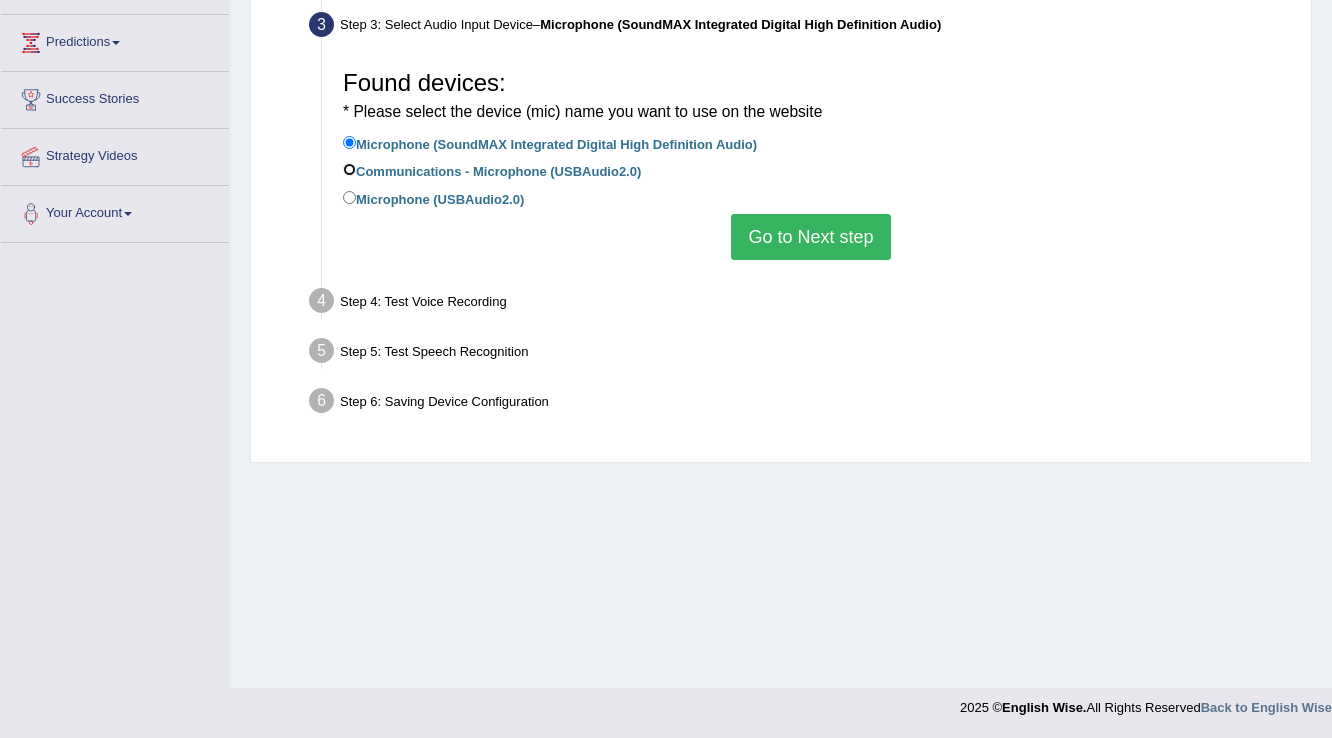 click on "Communications - Microphone (USBAudio2.0)" at bounding box center [349, 169] 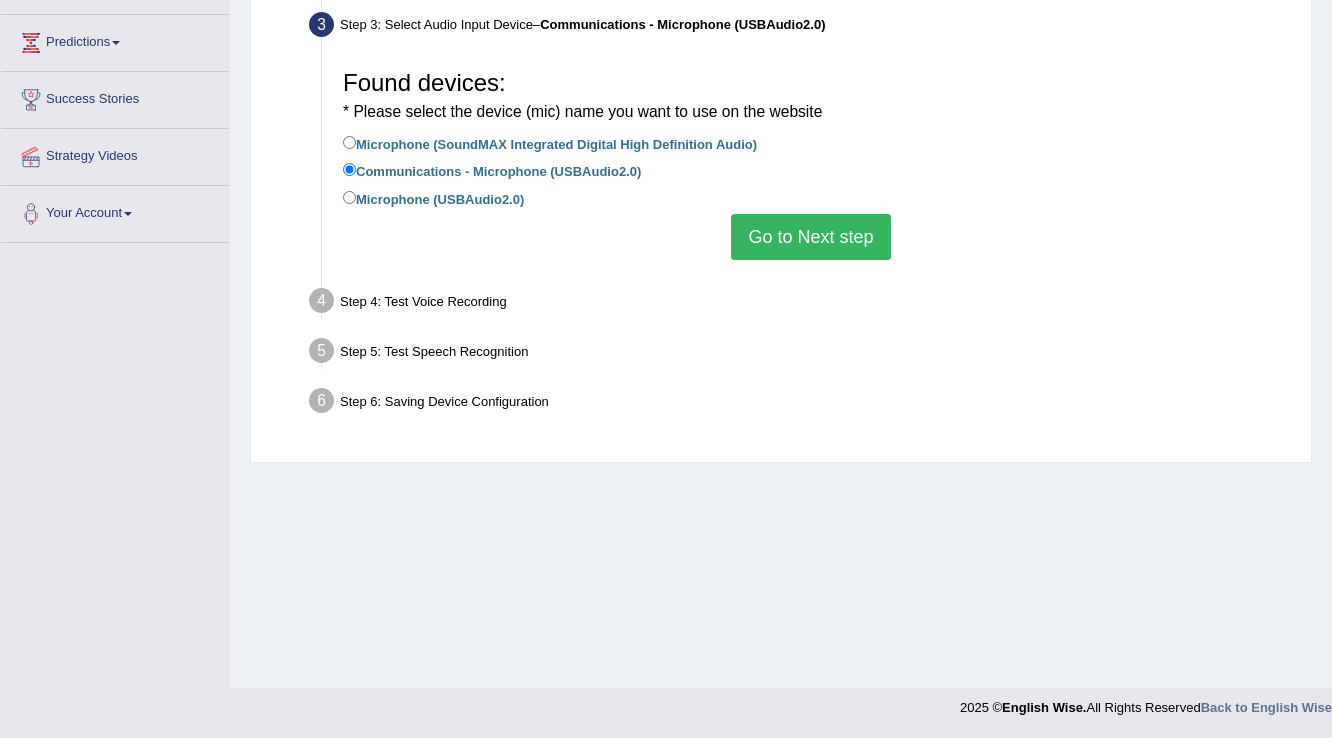 click on "Go to Next step" at bounding box center (810, 237) 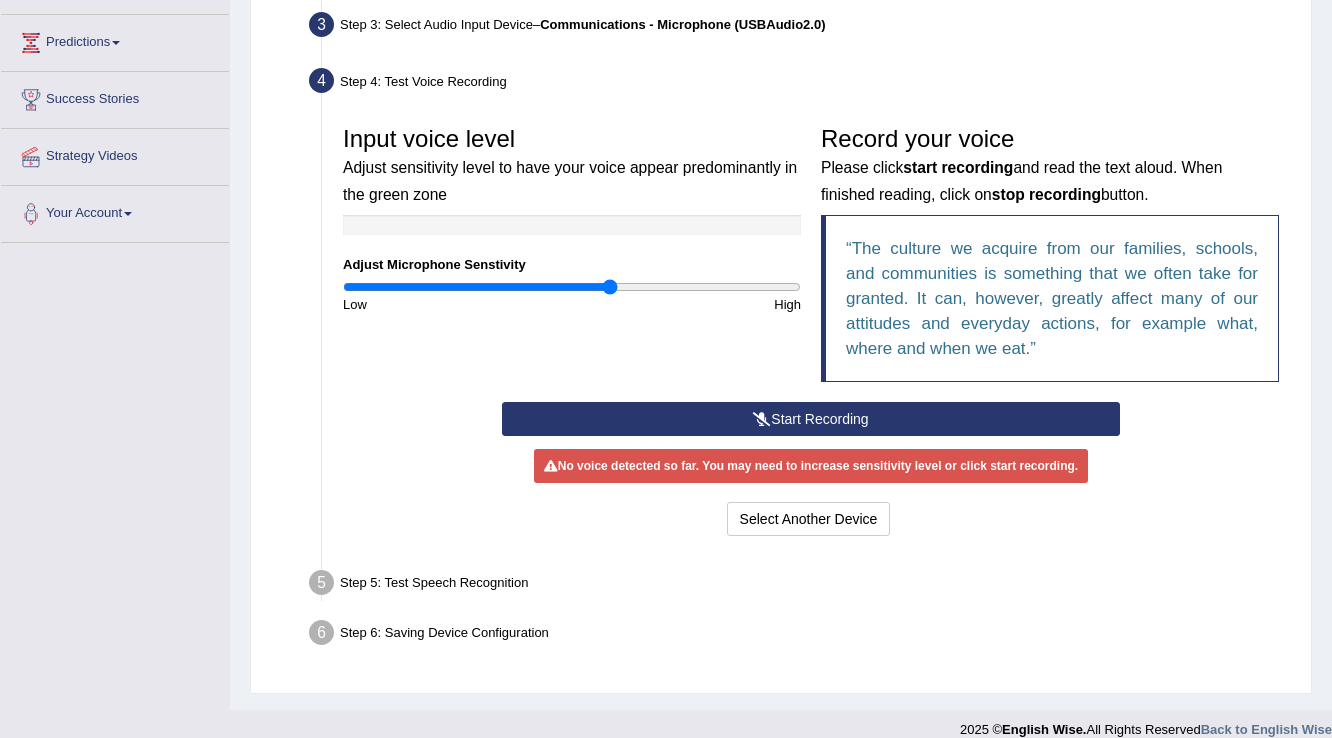click on "Start Recording" at bounding box center (810, 419) 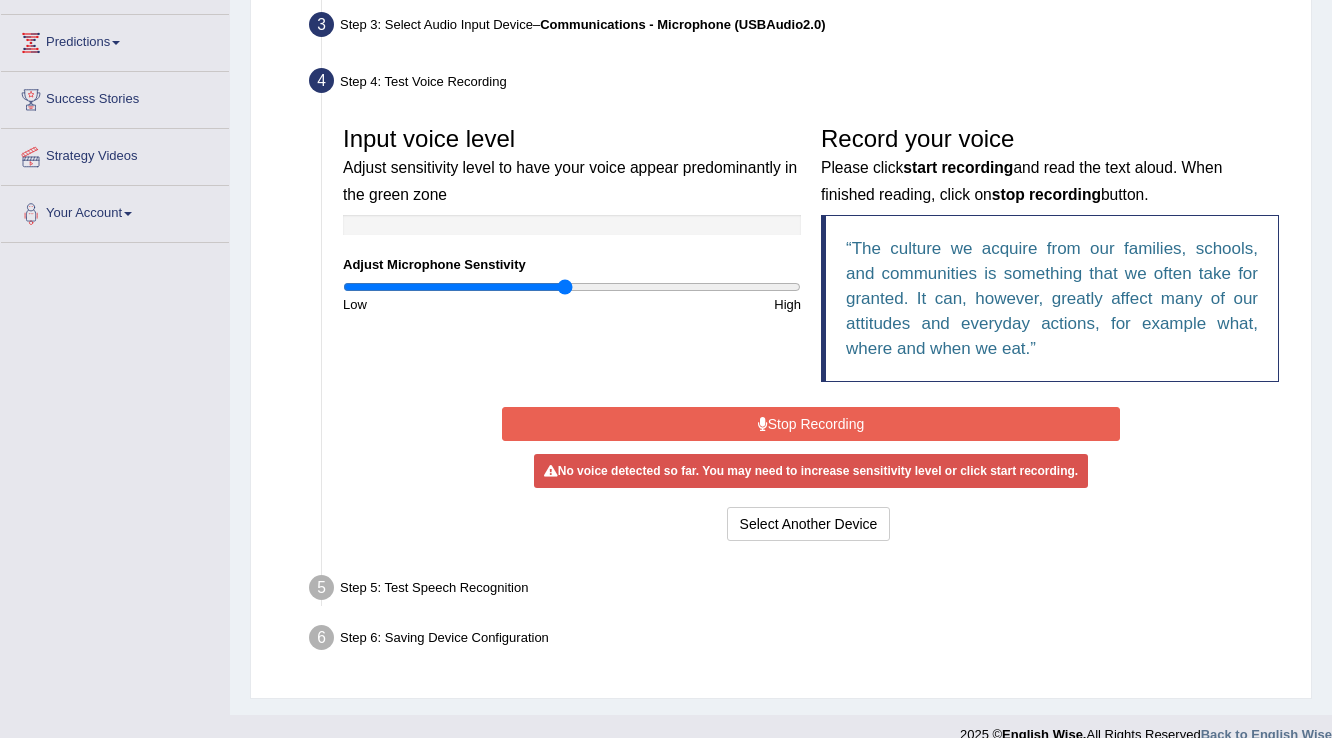 type on "0.98" 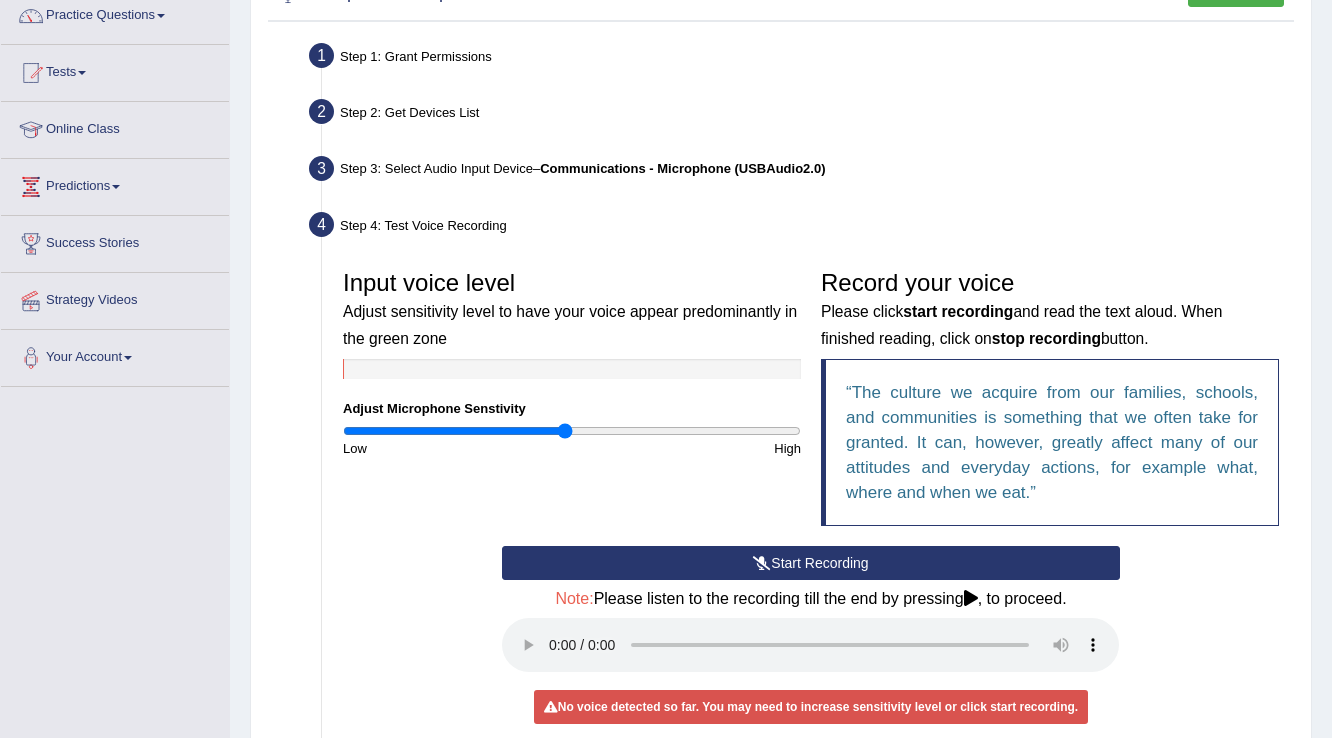 scroll, scrollTop: 0, scrollLeft: 0, axis: both 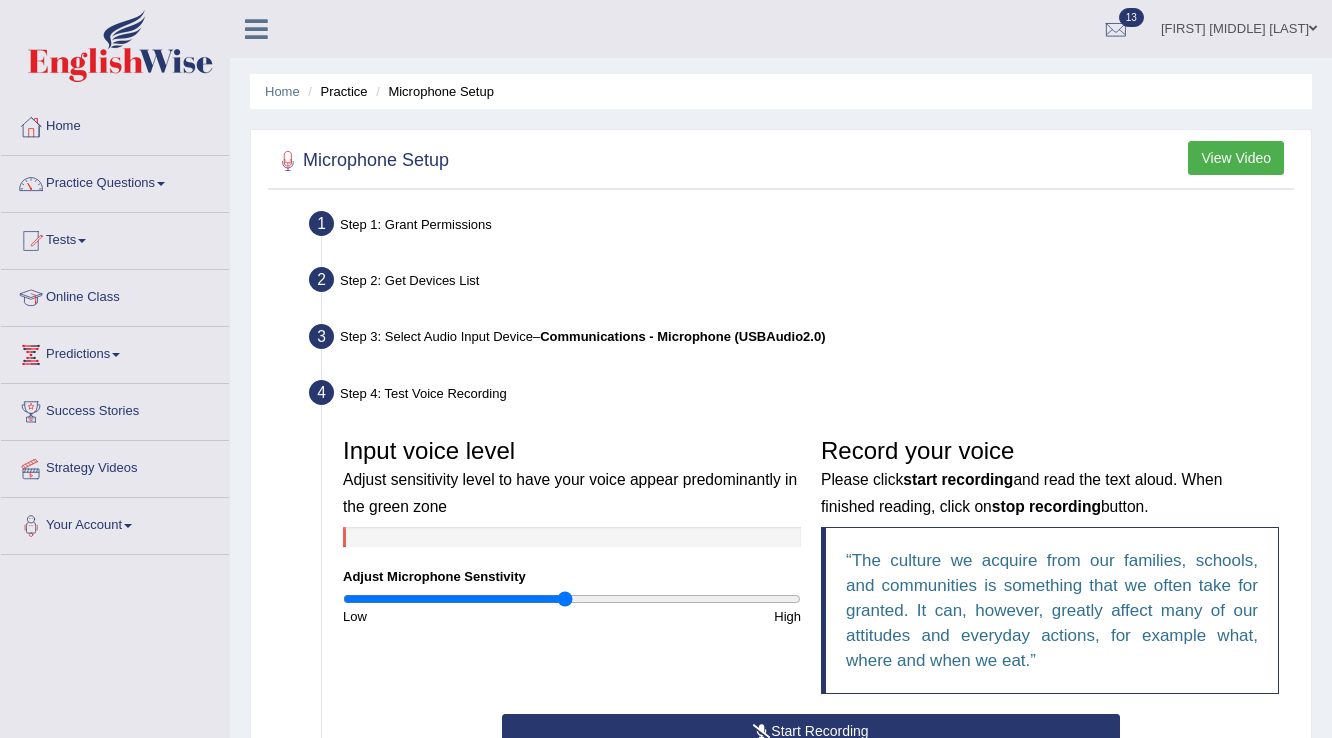 click at bounding box center (1313, 28) 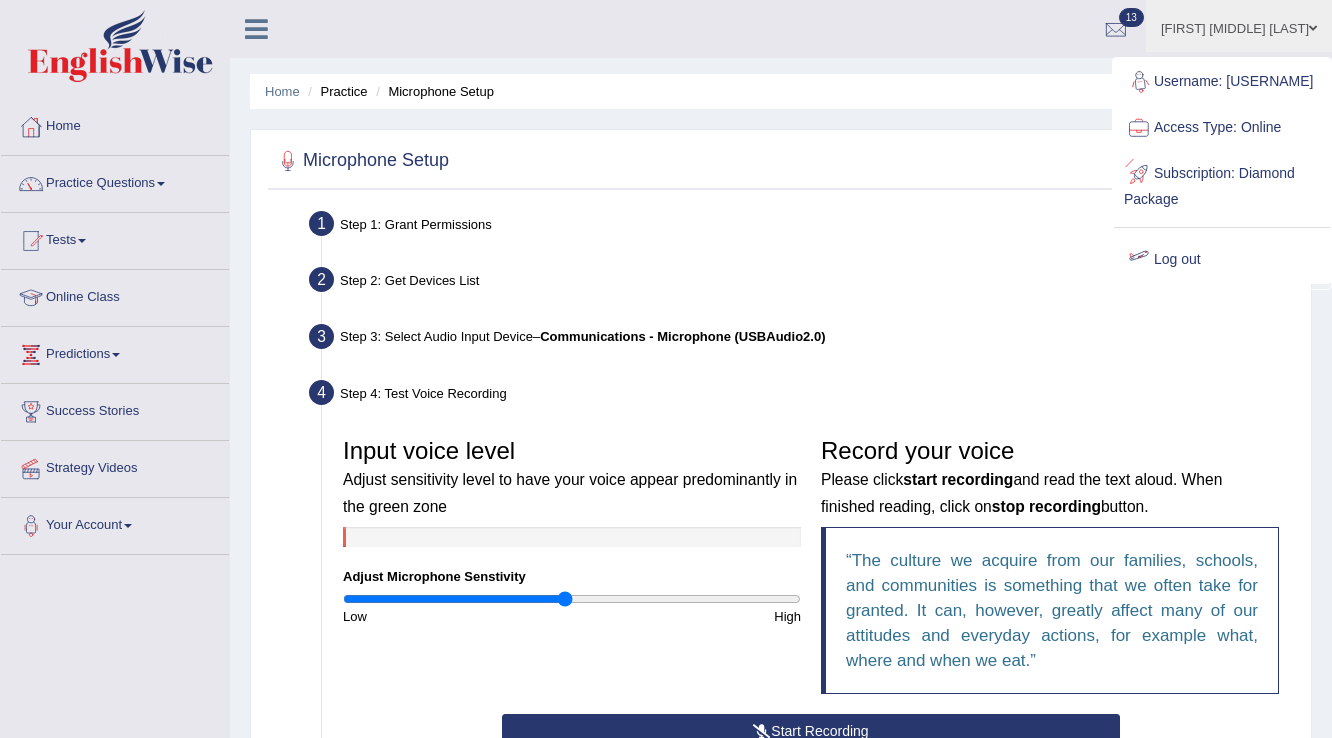 click on "Log out" at bounding box center (1222, 260) 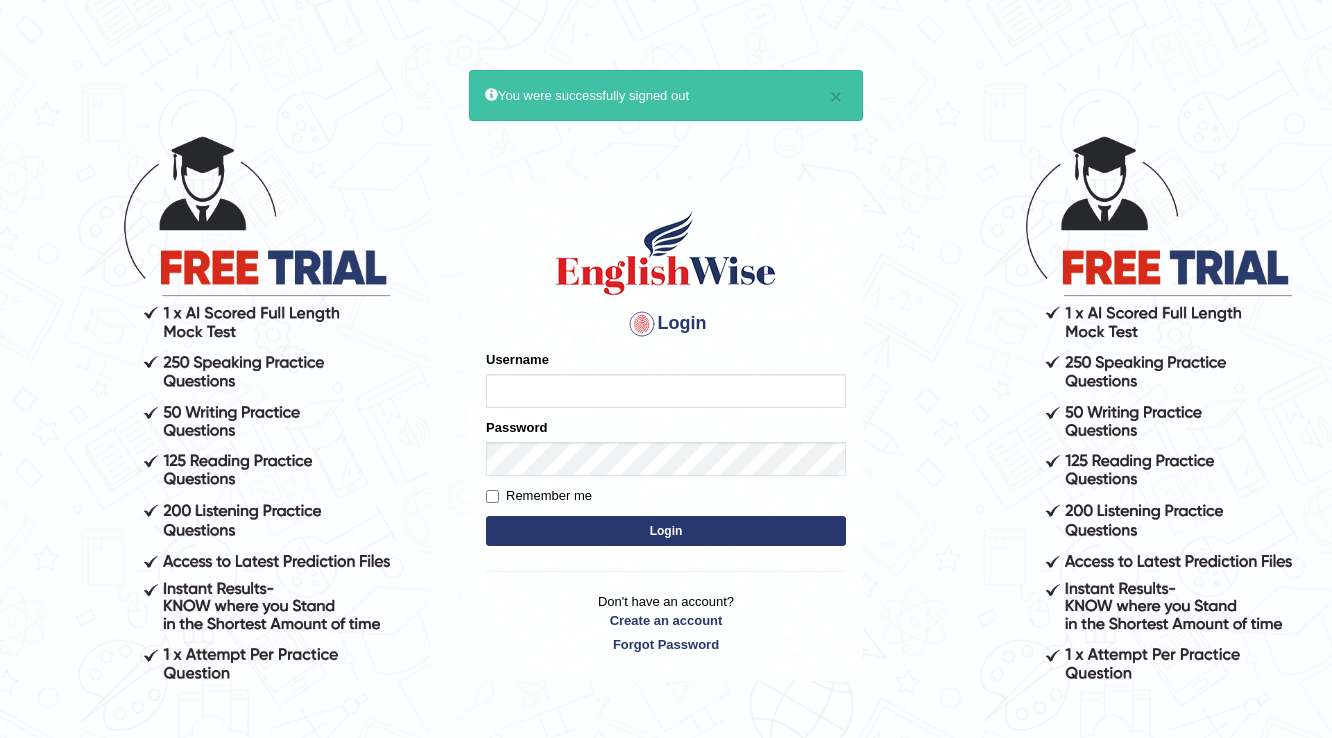 scroll, scrollTop: 0, scrollLeft: 0, axis: both 